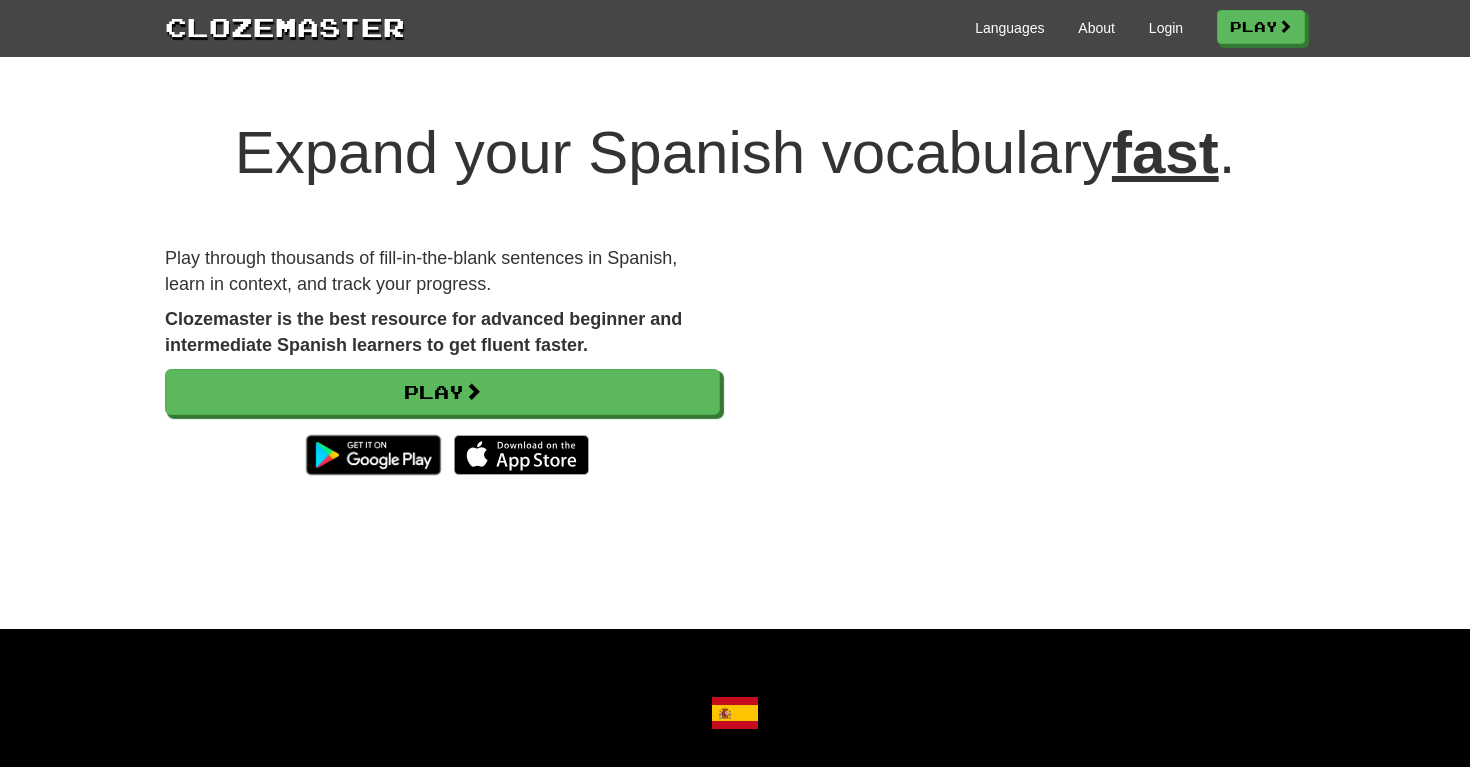scroll, scrollTop: 0, scrollLeft: 0, axis: both 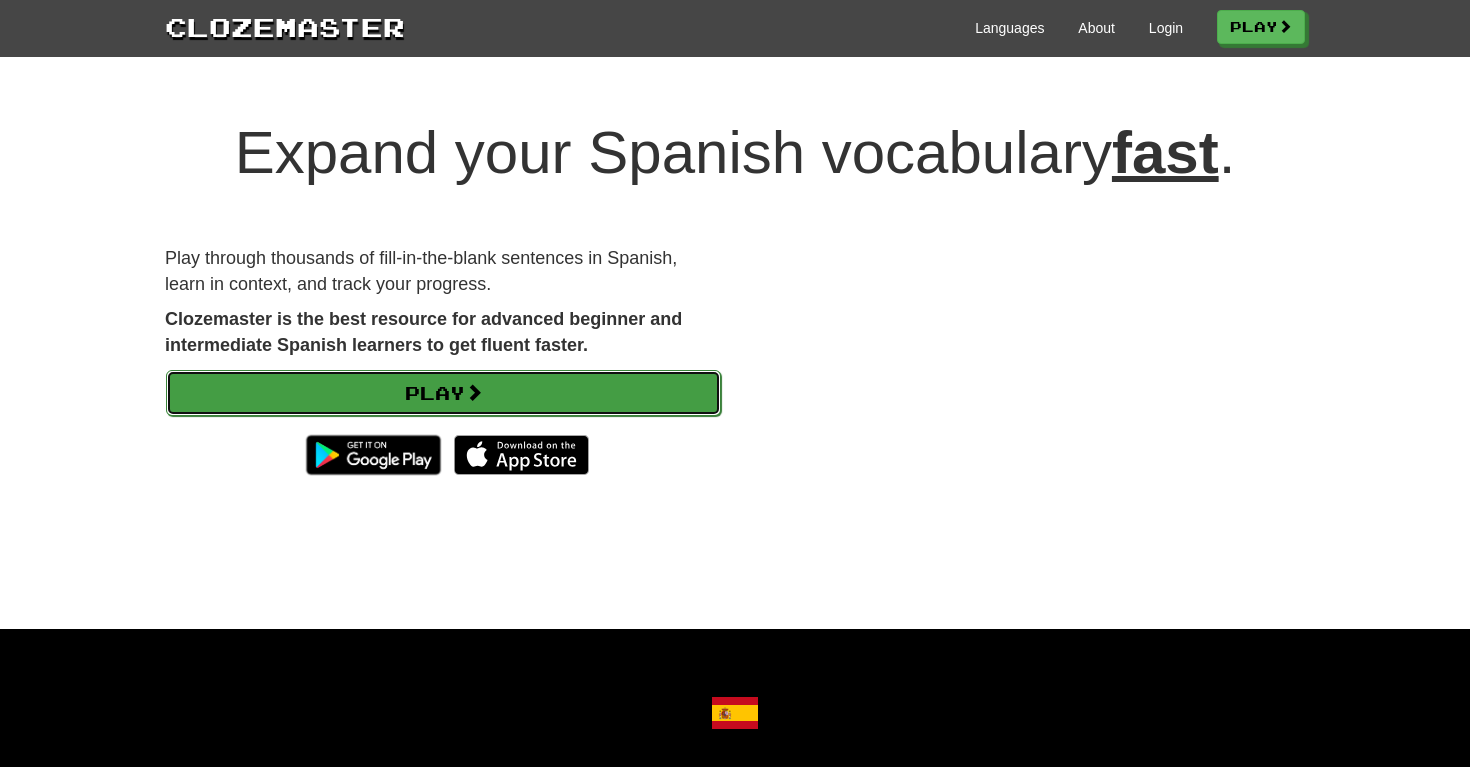 click on "Play" at bounding box center (443, 393) 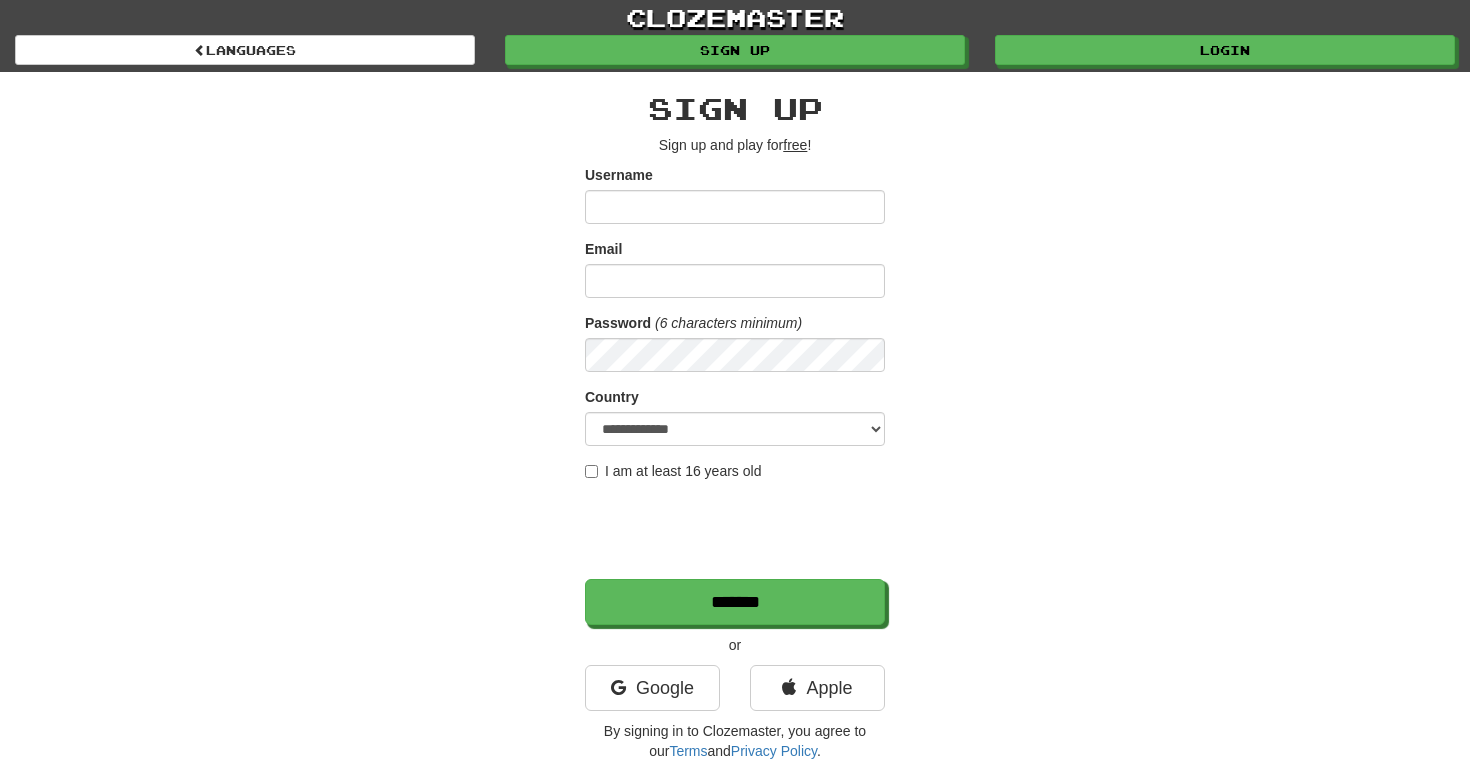 scroll, scrollTop: 0, scrollLeft: 0, axis: both 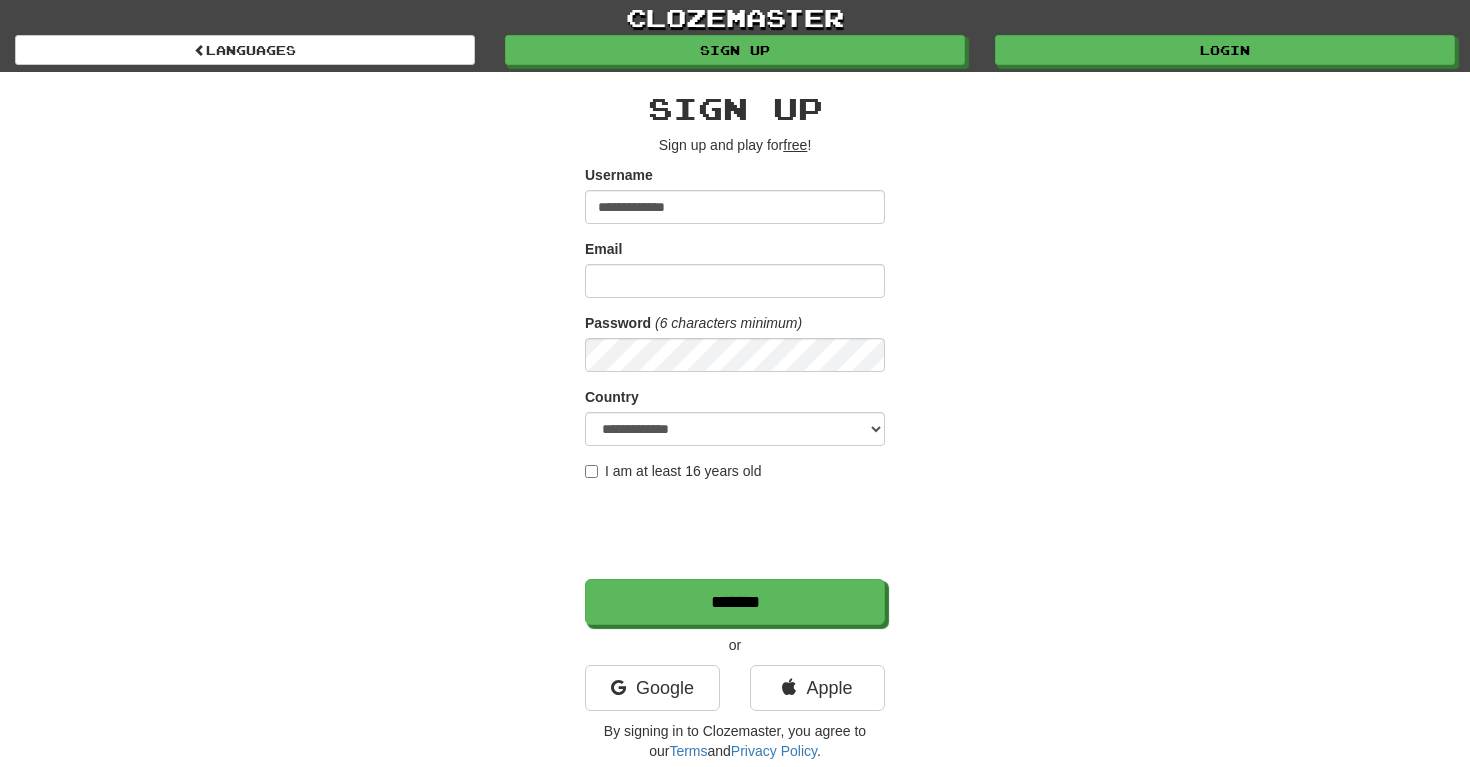 type on "**********" 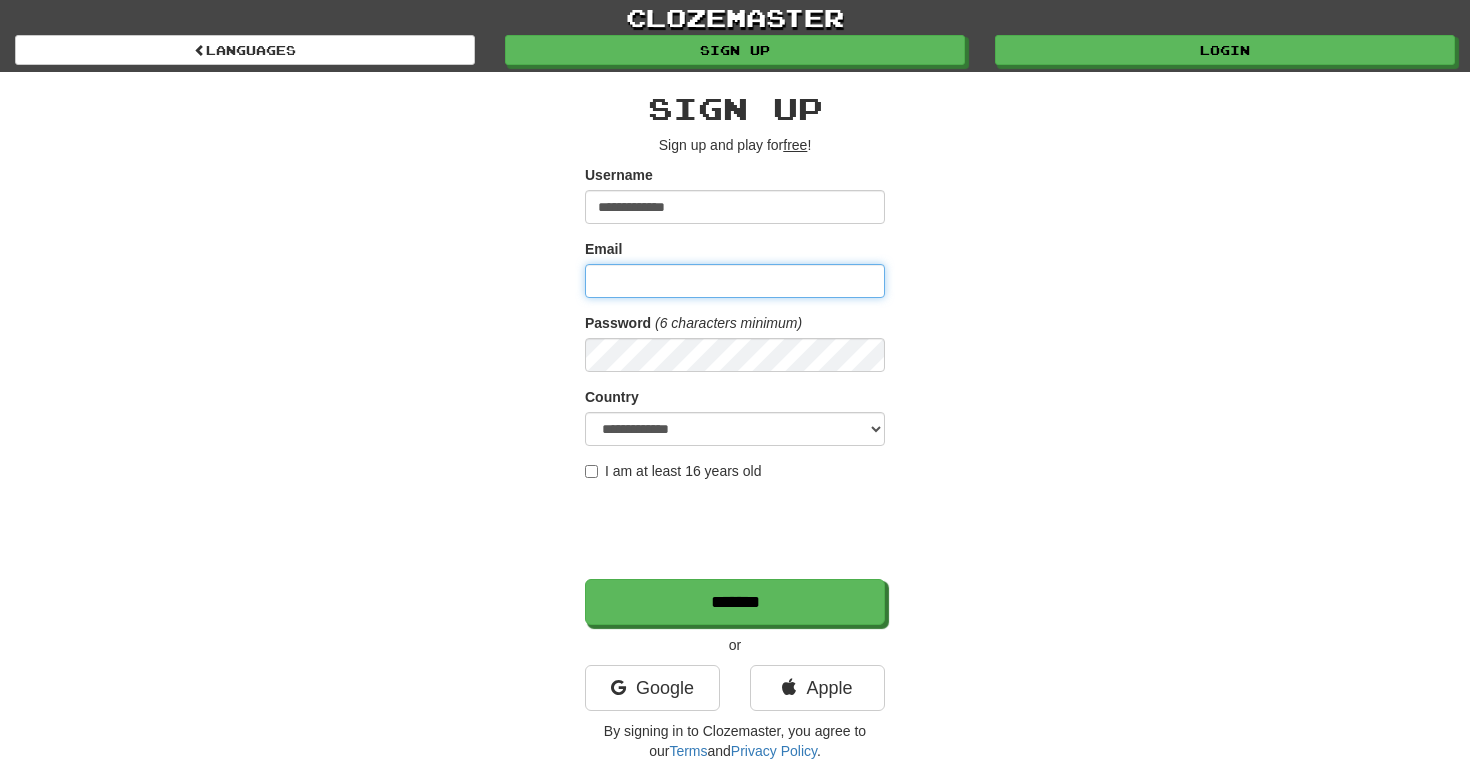 click on "Email" at bounding box center (735, 281) 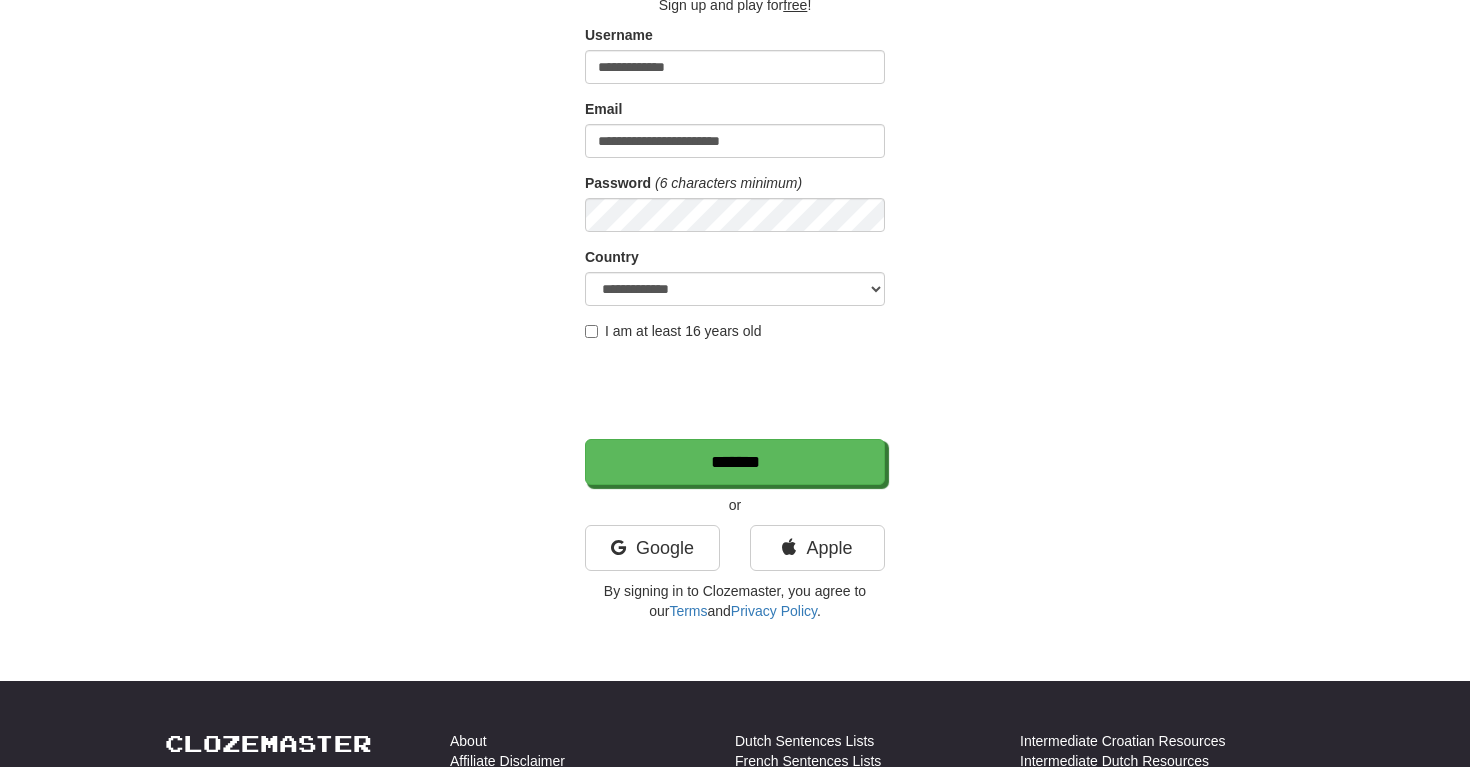 scroll, scrollTop: 141, scrollLeft: 0, axis: vertical 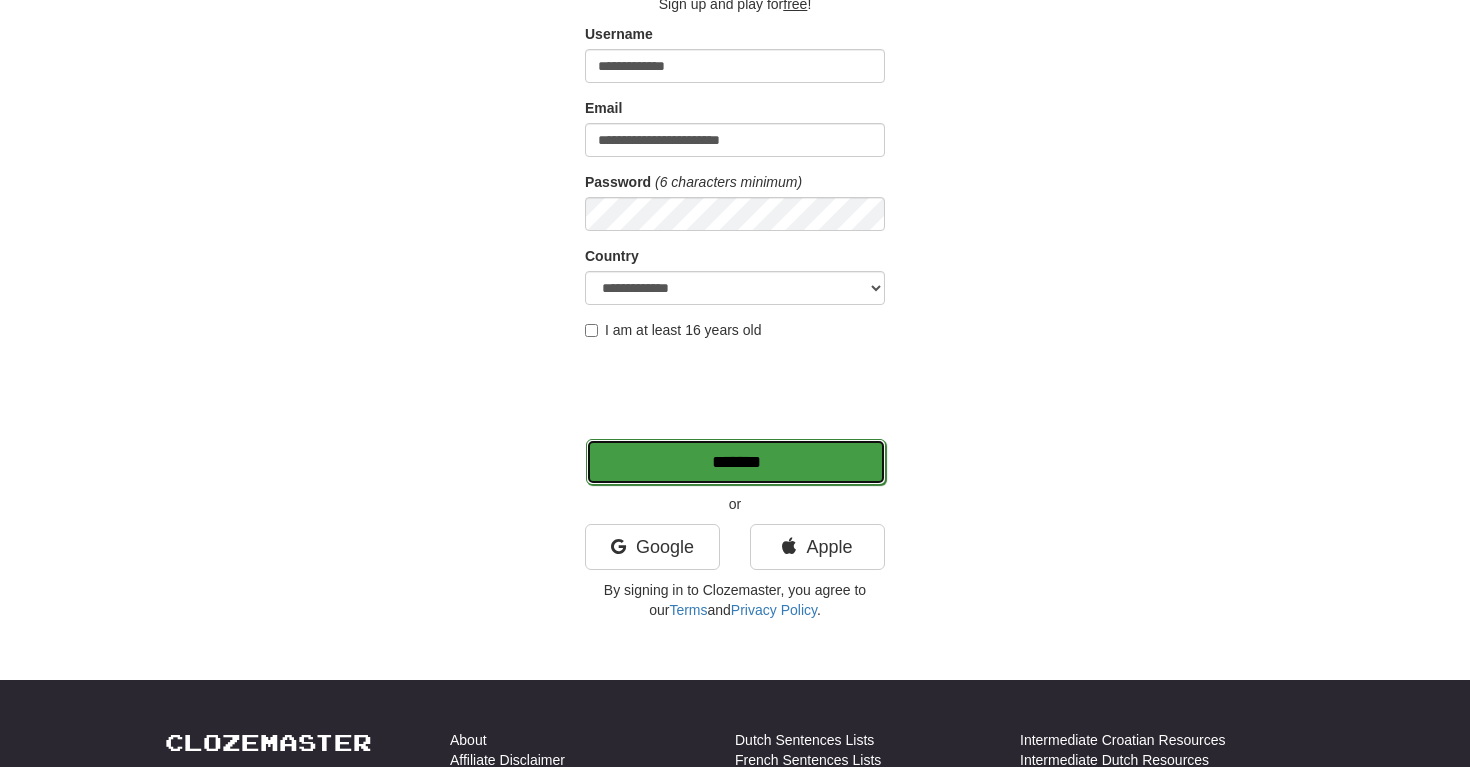 click on "*******" at bounding box center (736, 462) 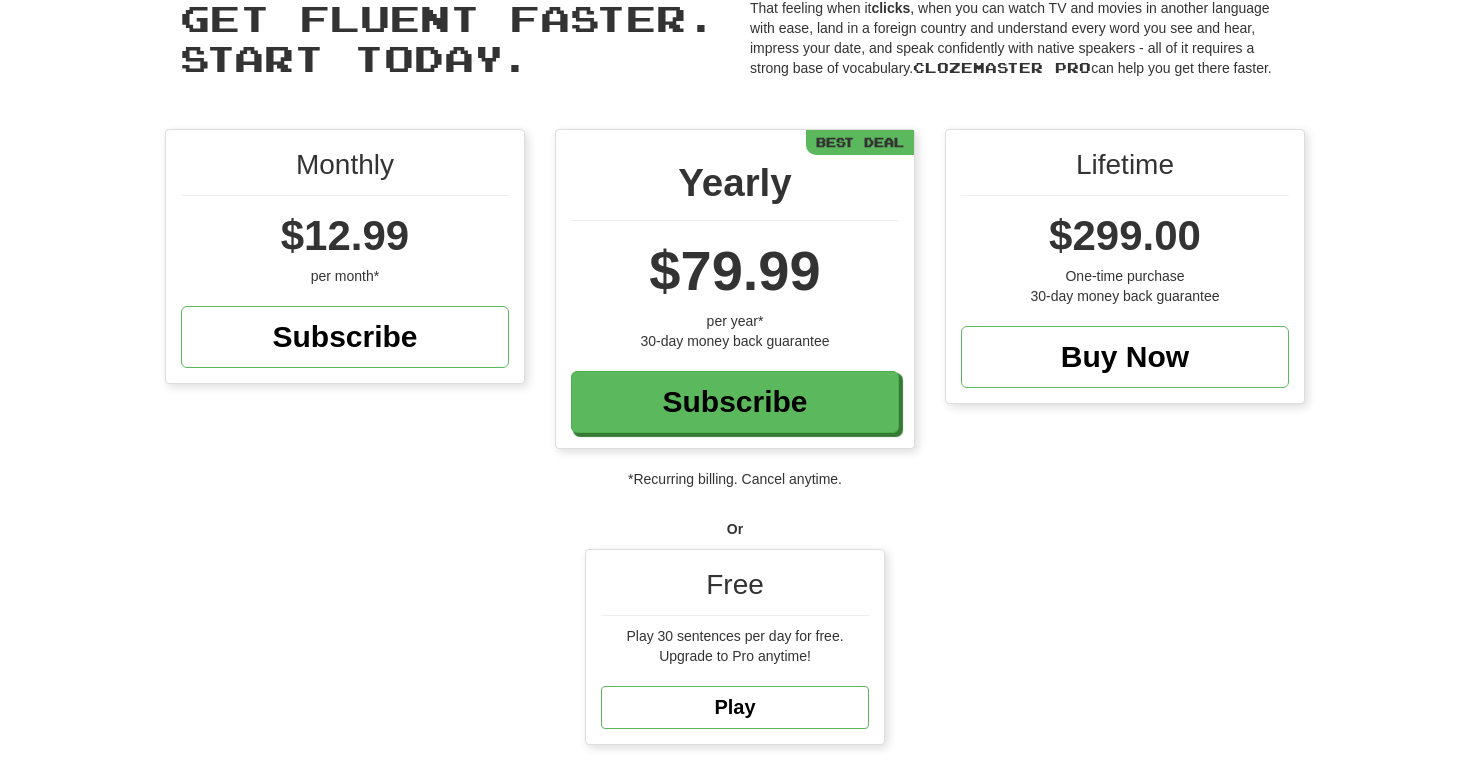 scroll, scrollTop: 304, scrollLeft: 0, axis: vertical 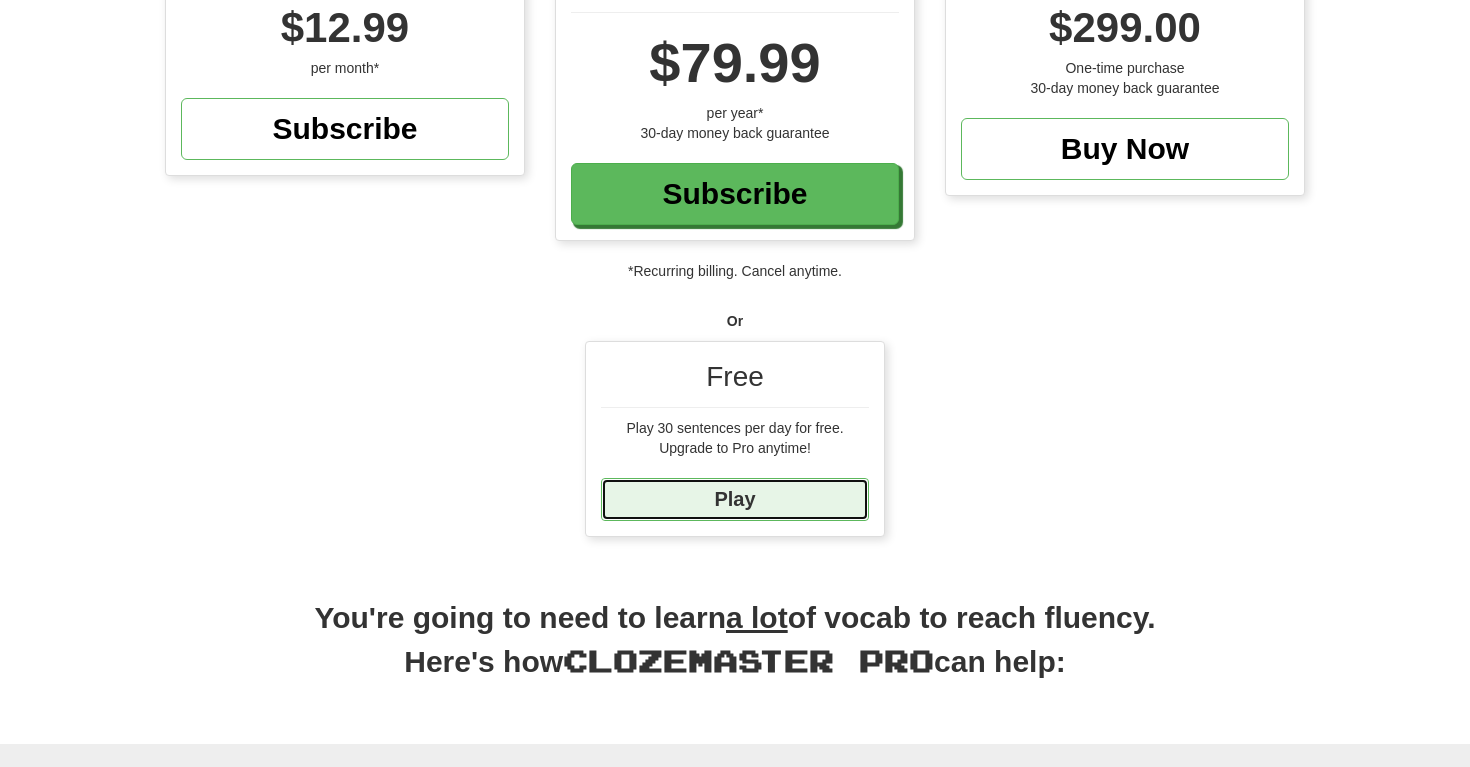 click on "Play" at bounding box center [735, 499] 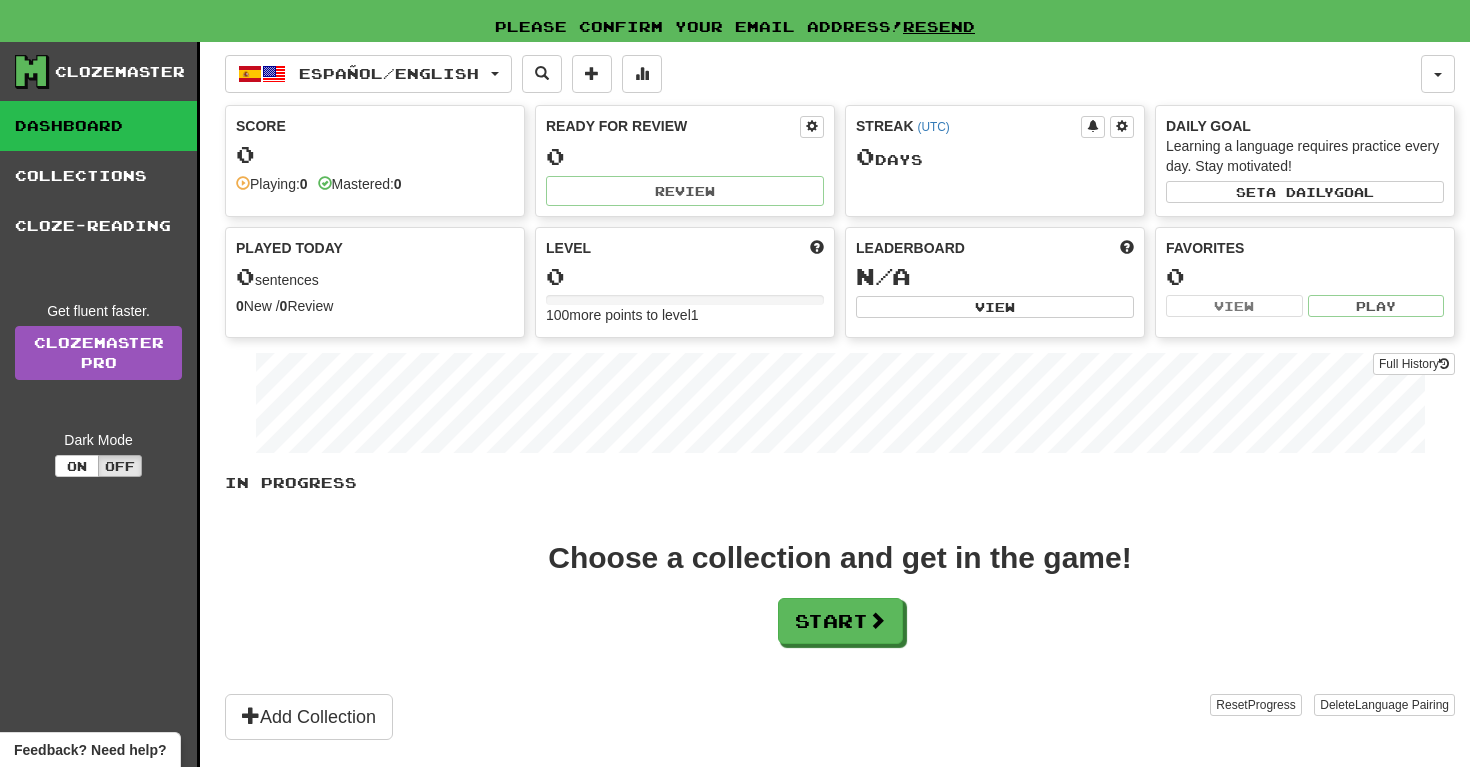 scroll, scrollTop: 0, scrollLeft: 0, axis: both 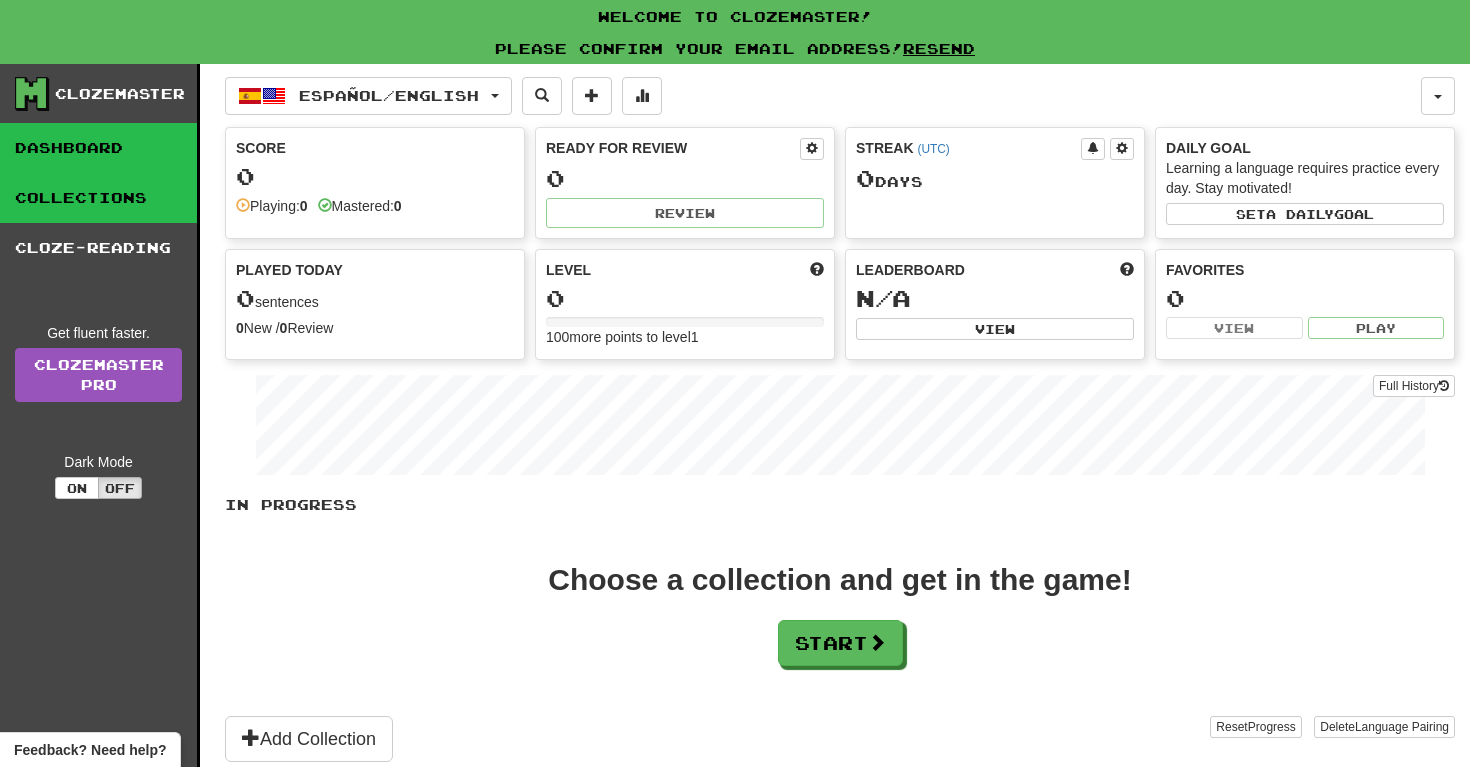 click on "Collections" at bounding box center (98, 198) 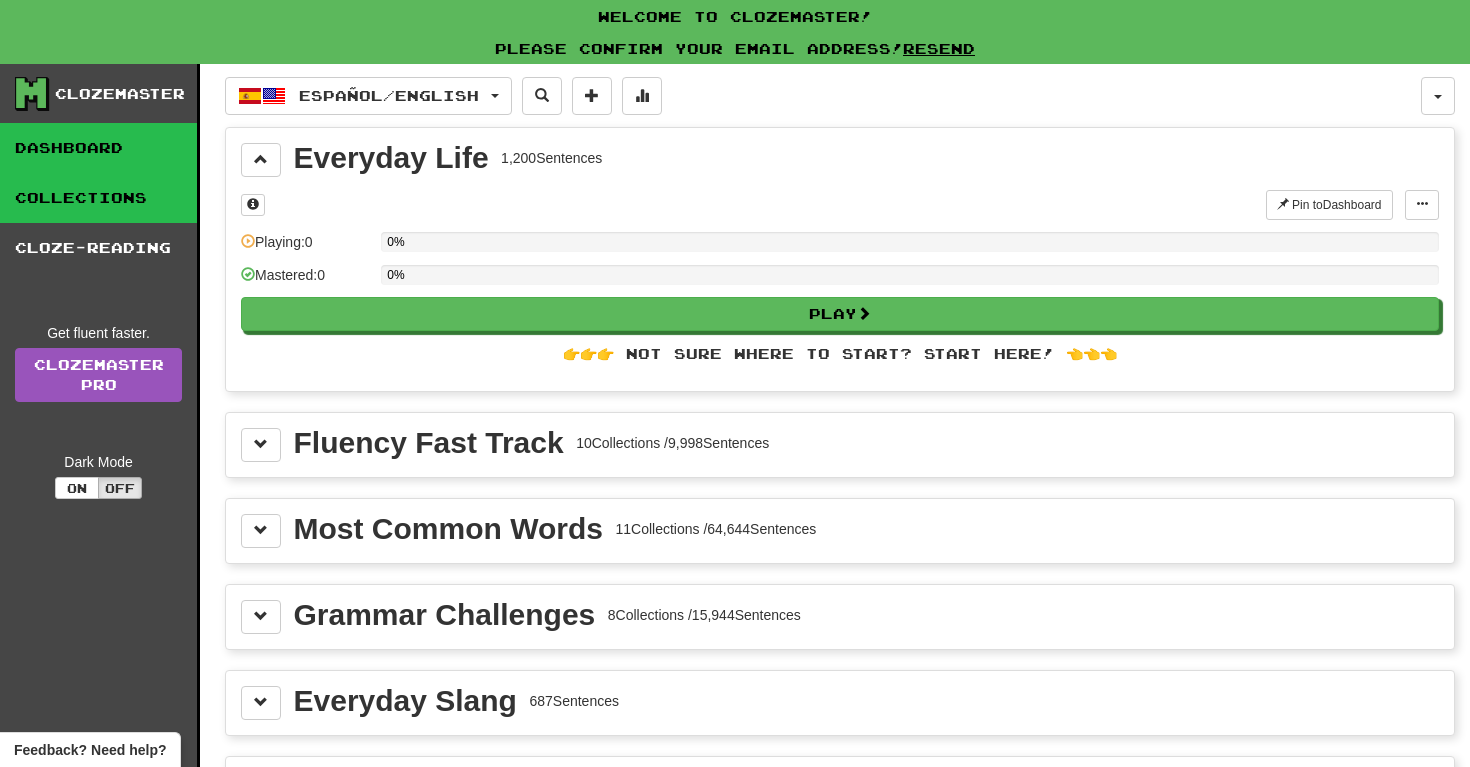 click on "Dashboard" at bounding box center [98, 148] 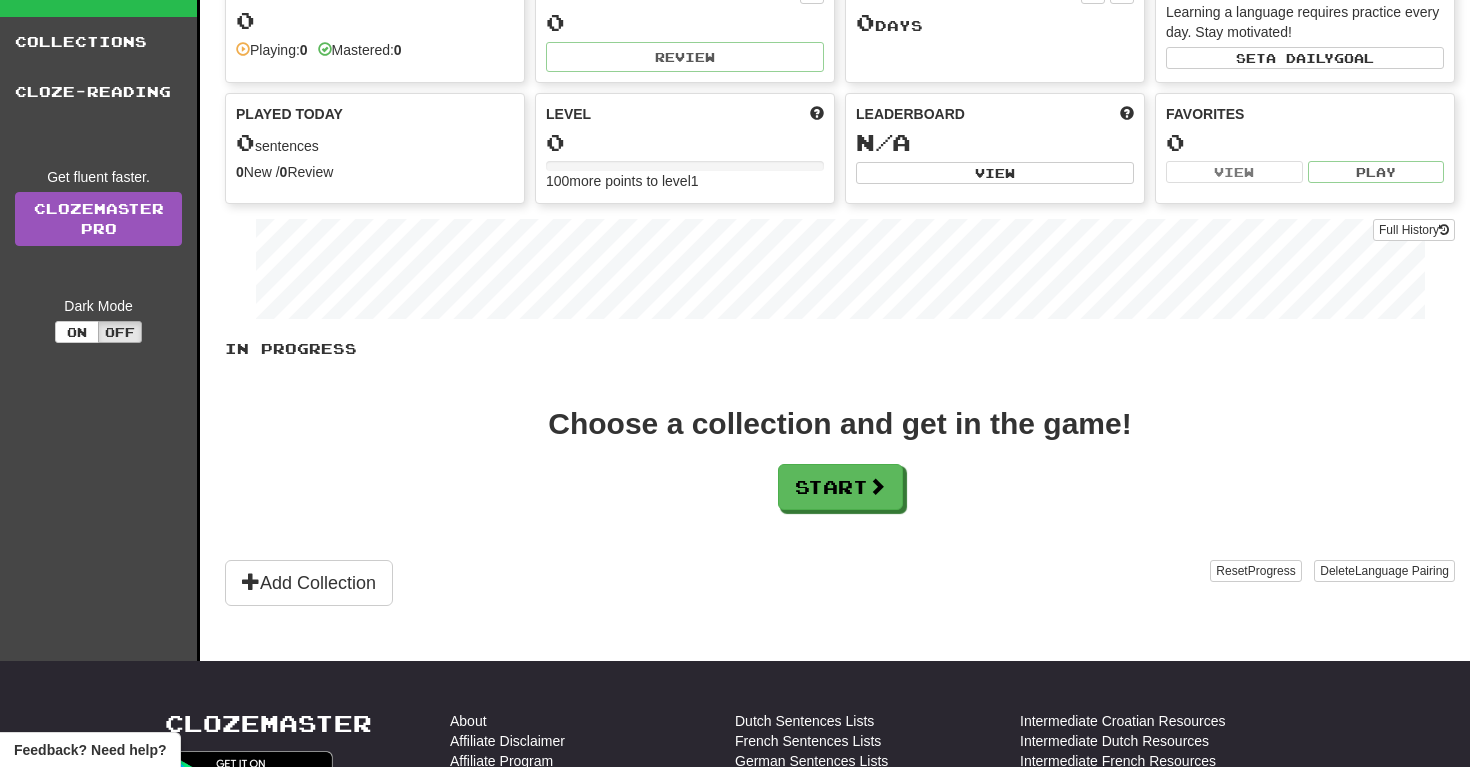 scroll, scrollTop: 0, scrollLeft: 0, axis: both 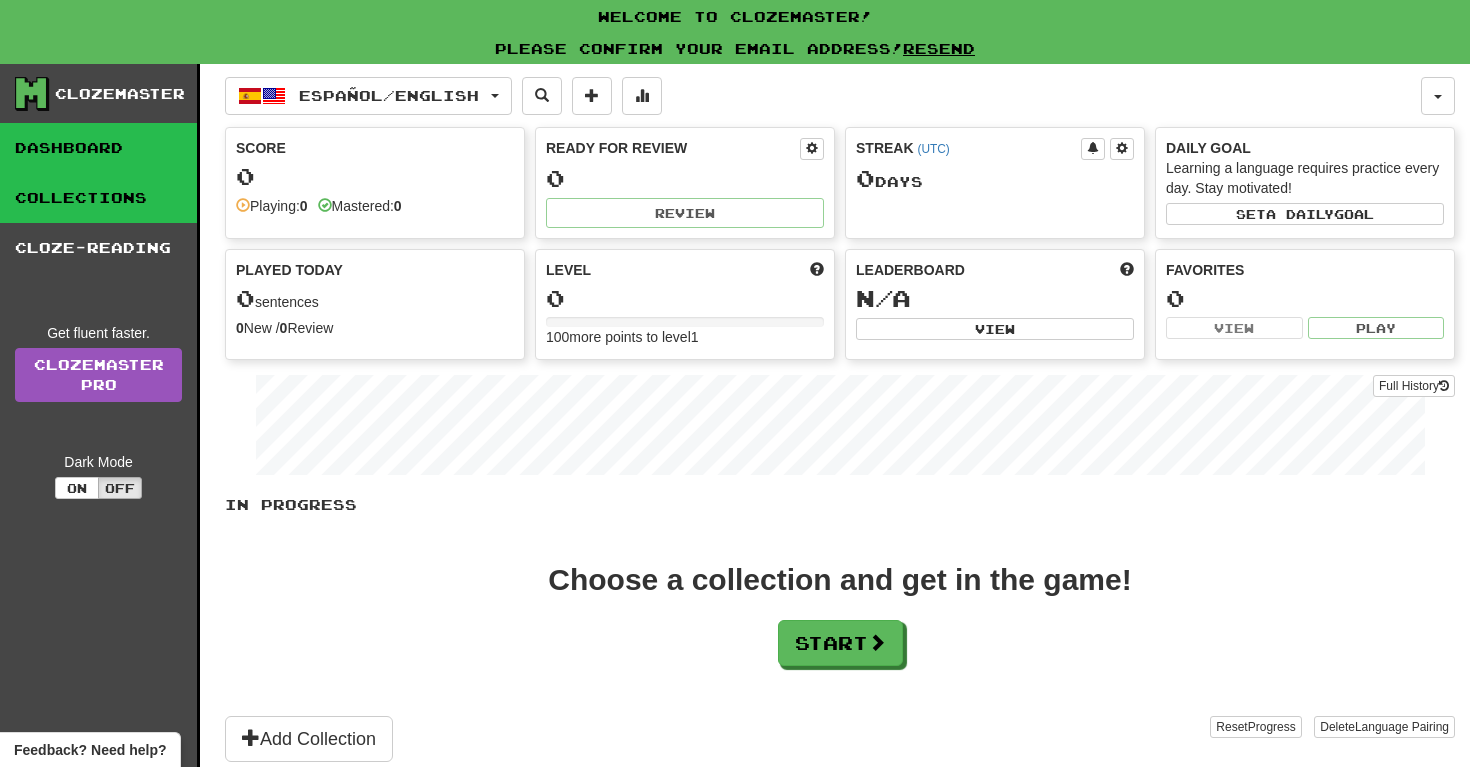 click on "Collections" at bounding box center (98, 198) 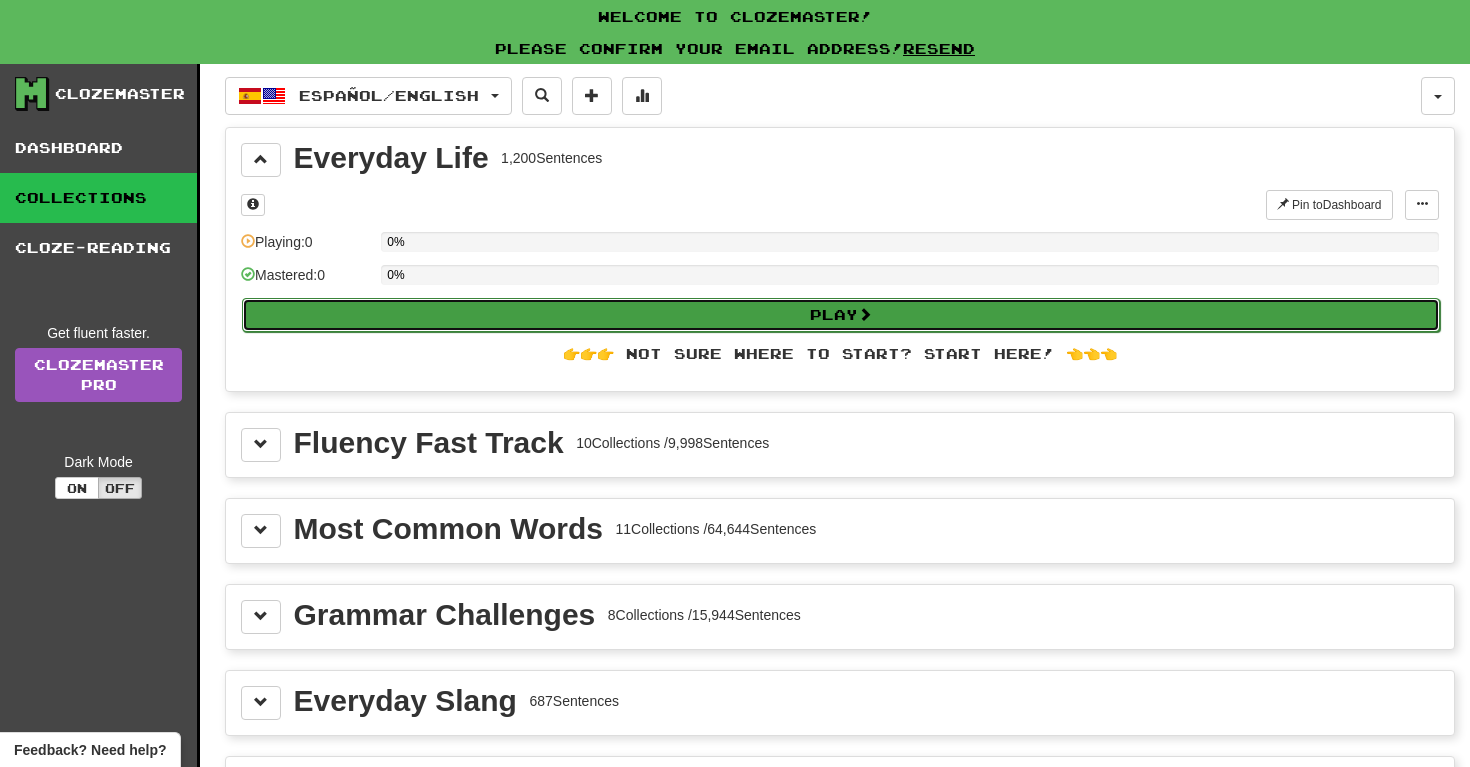 click on "Play" at bounding box center [841, 315] 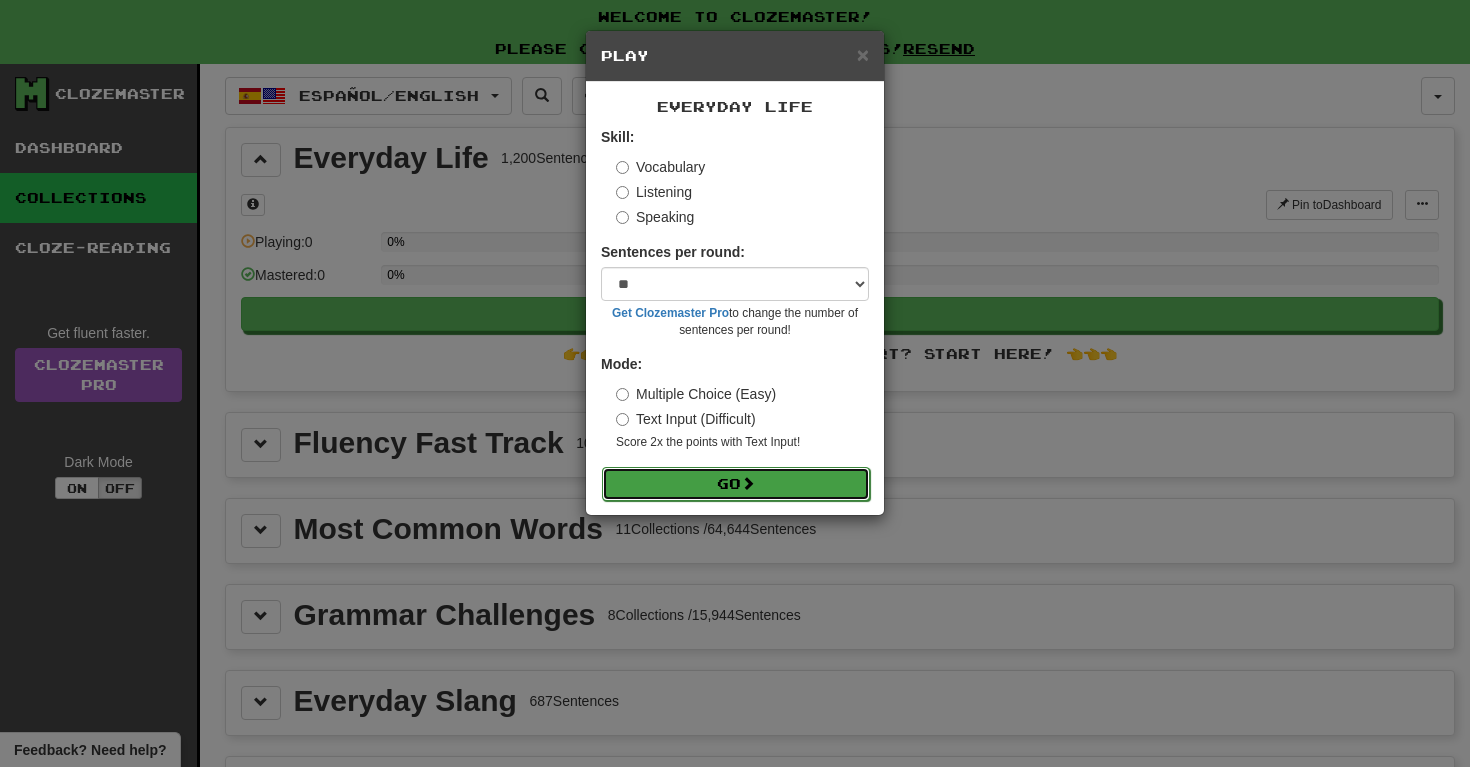 click on "Go" at bounding box center [736, 484] 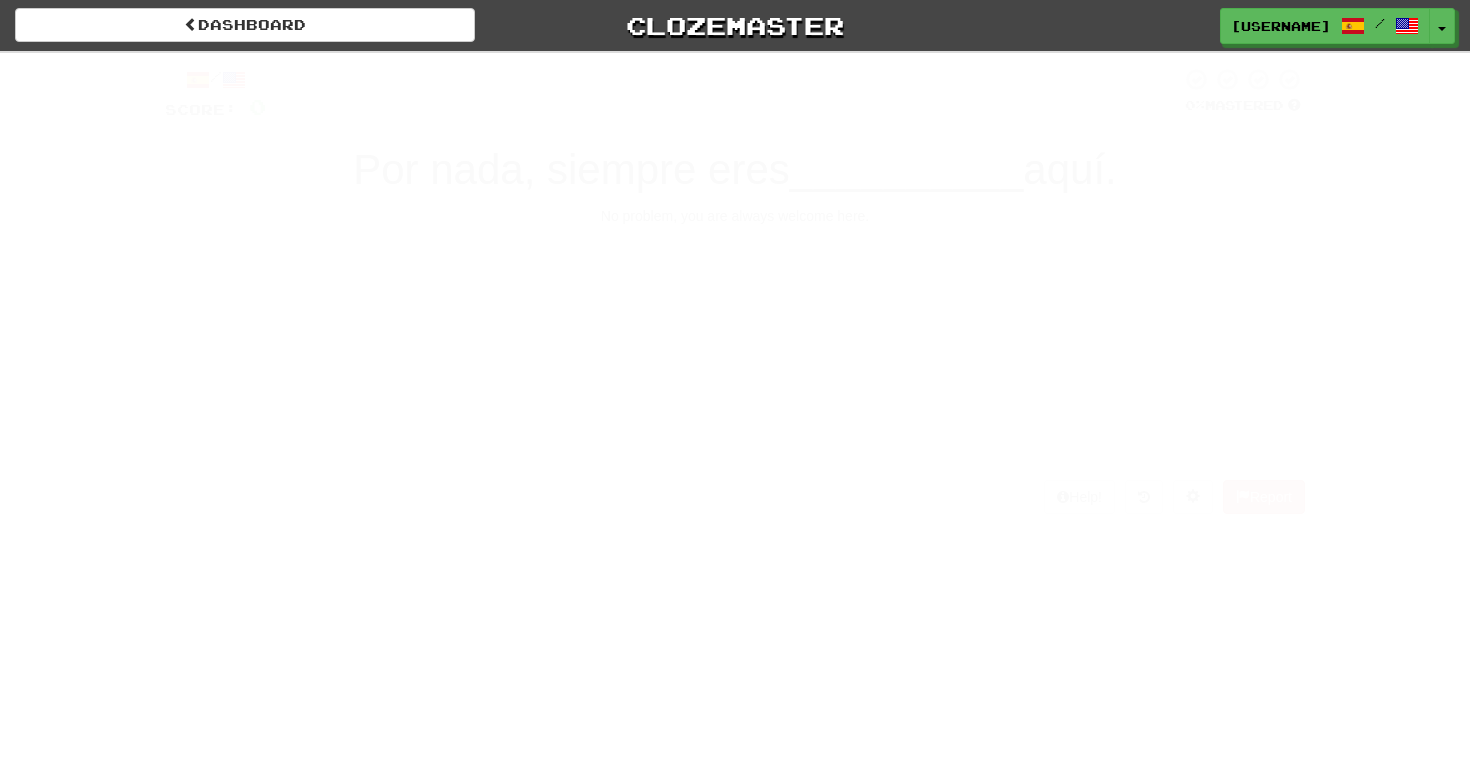 scroll, scrollTop: 0, scrollLeft: 0, axis: both 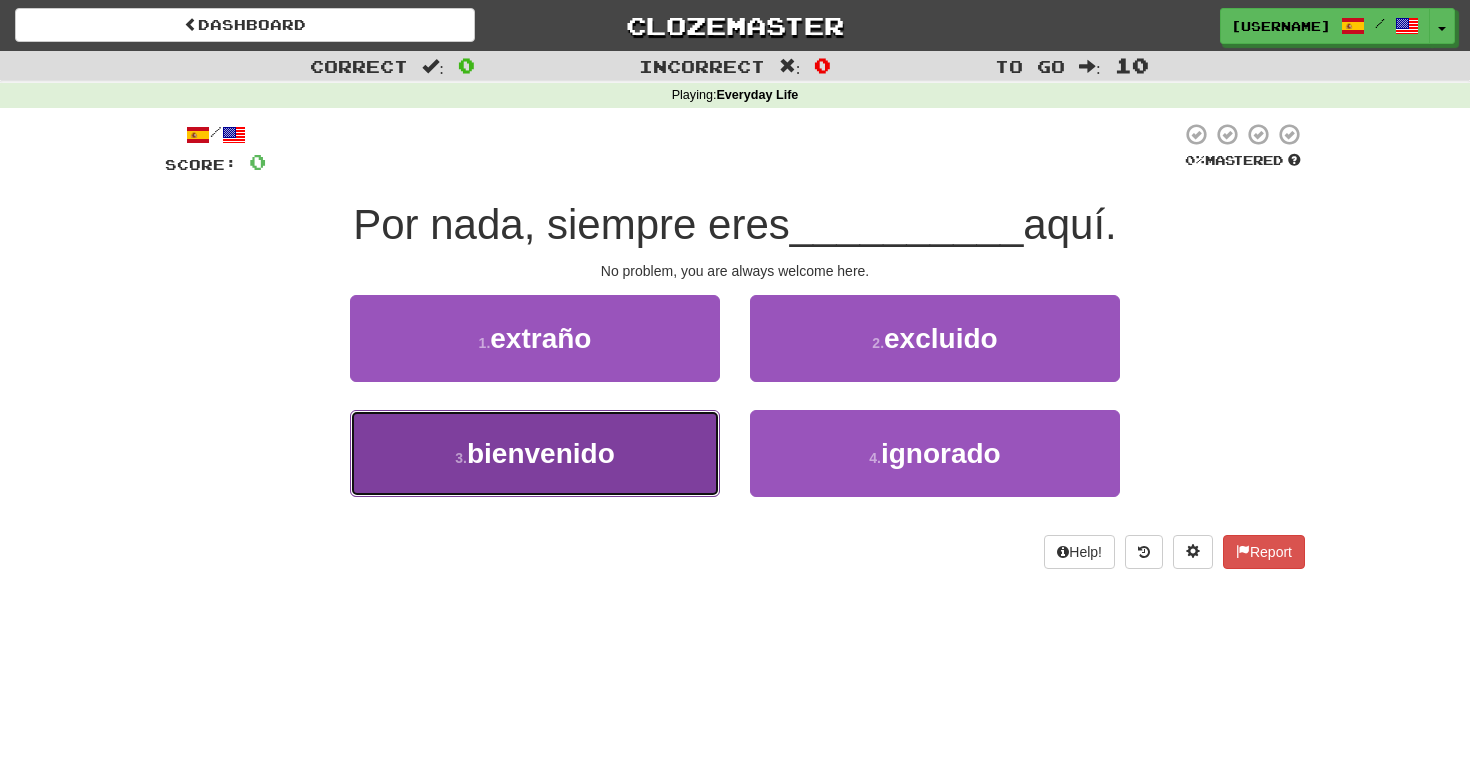 click on "3 .  bienvenido" at bounding box center [535, 453] 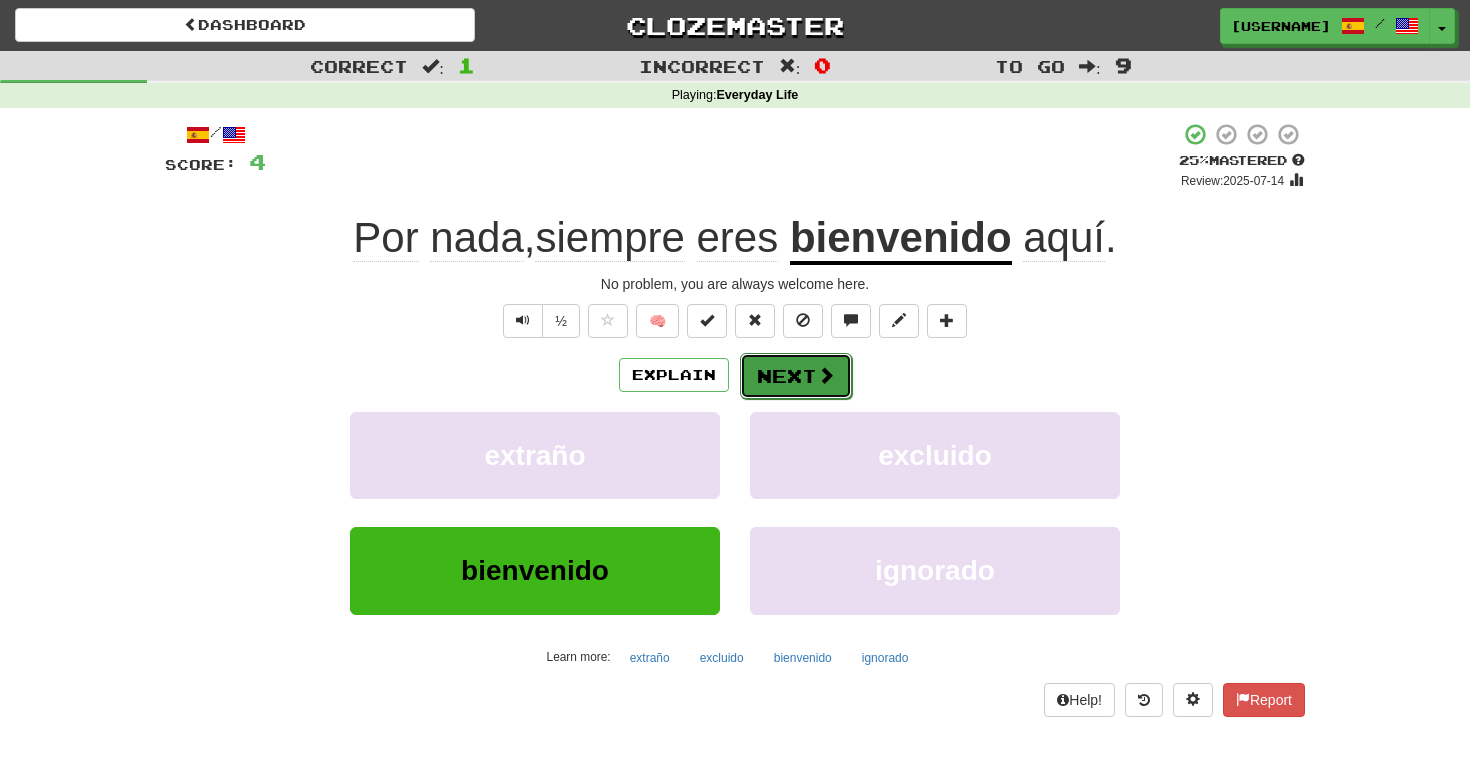 click at bounding box center (826, 375) 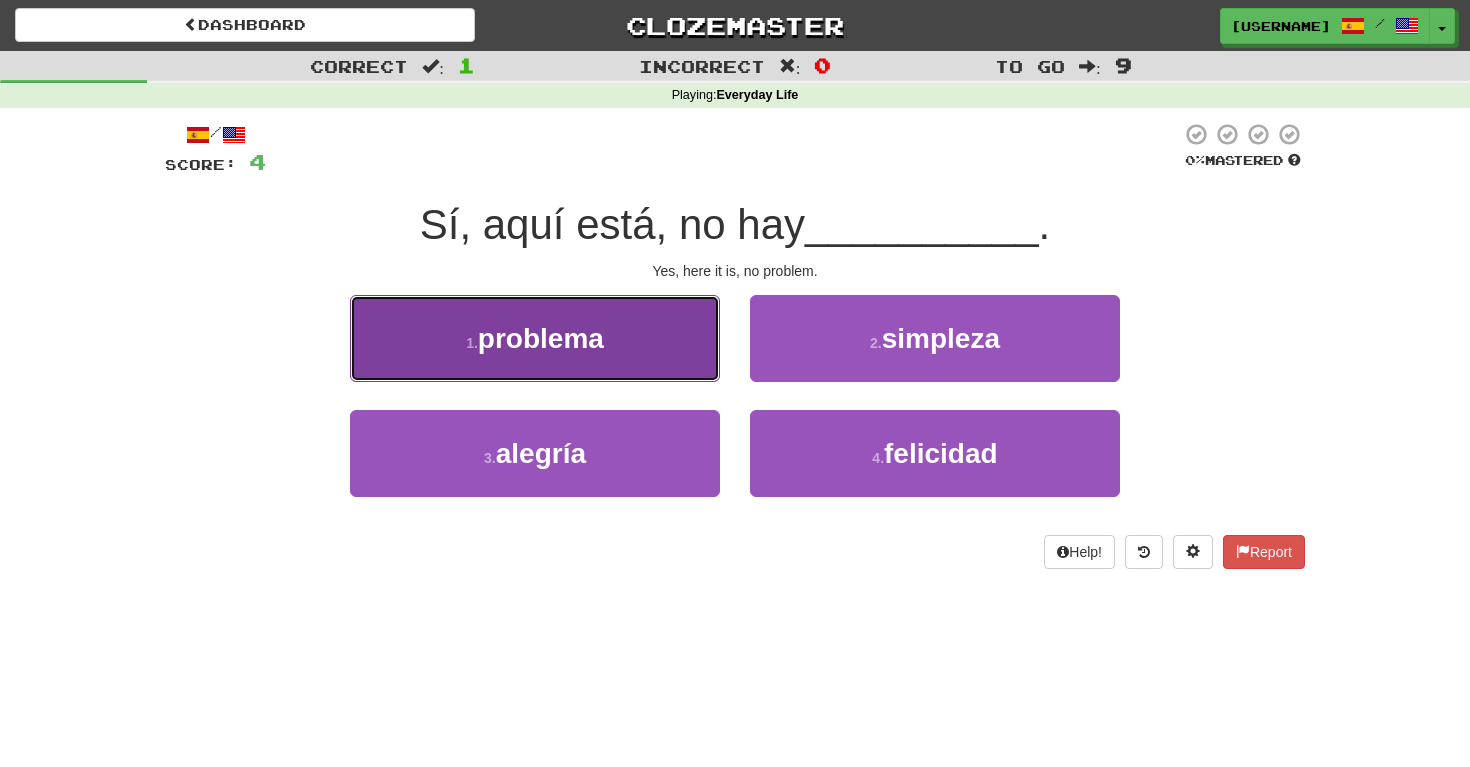 click on "1 .  problema" at bounding box center [535, 338] 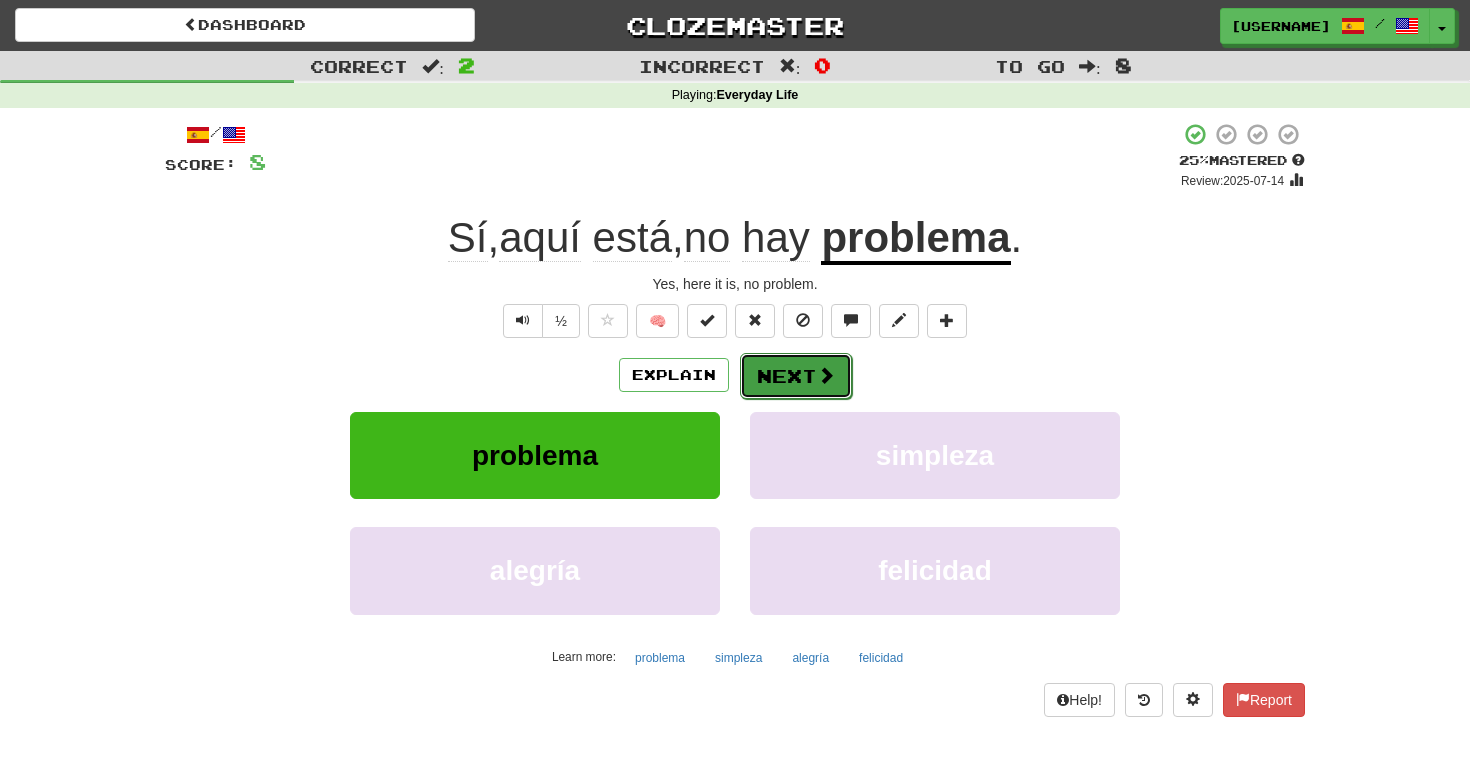 click at bounding box center [826, 375] 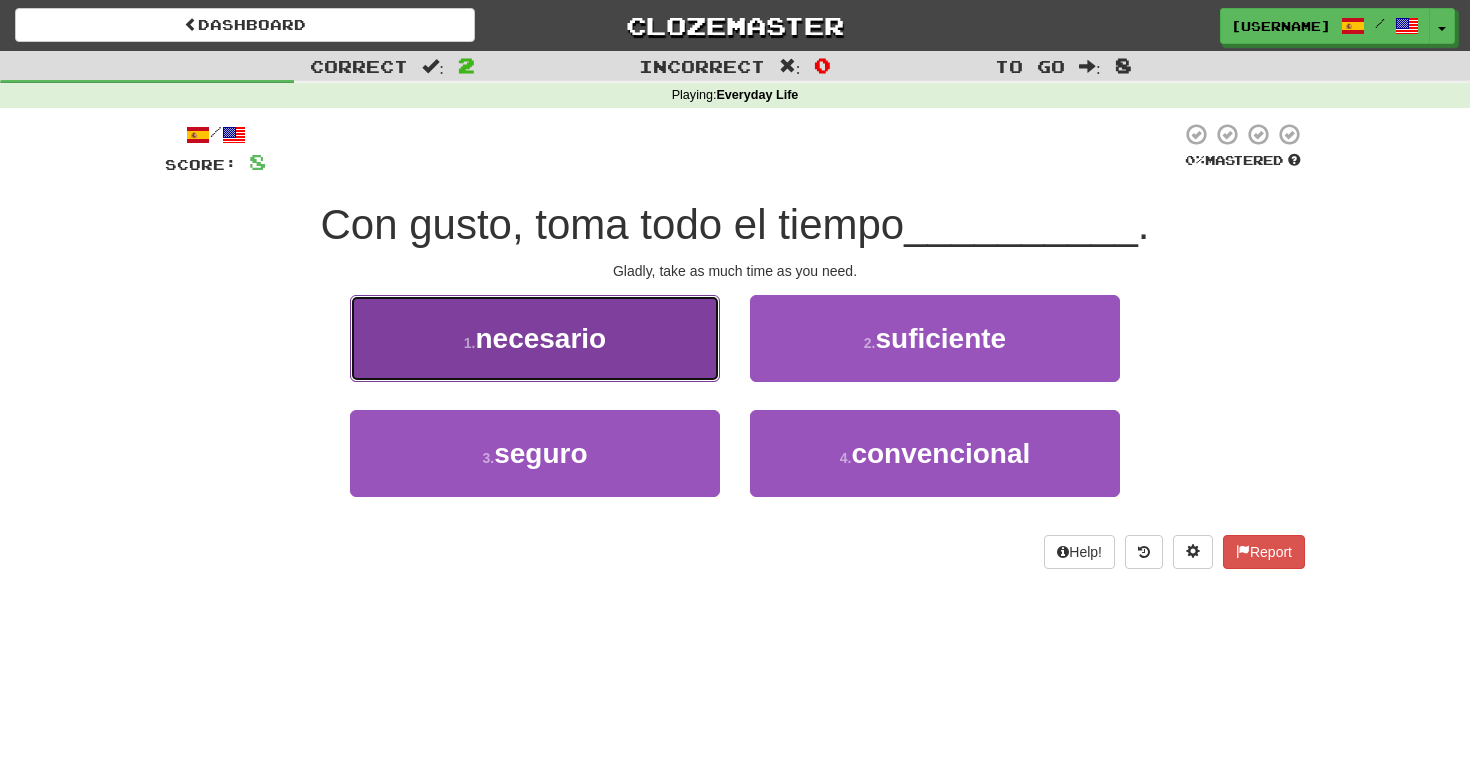 click on "necesario" at bounding box center [540, 338] 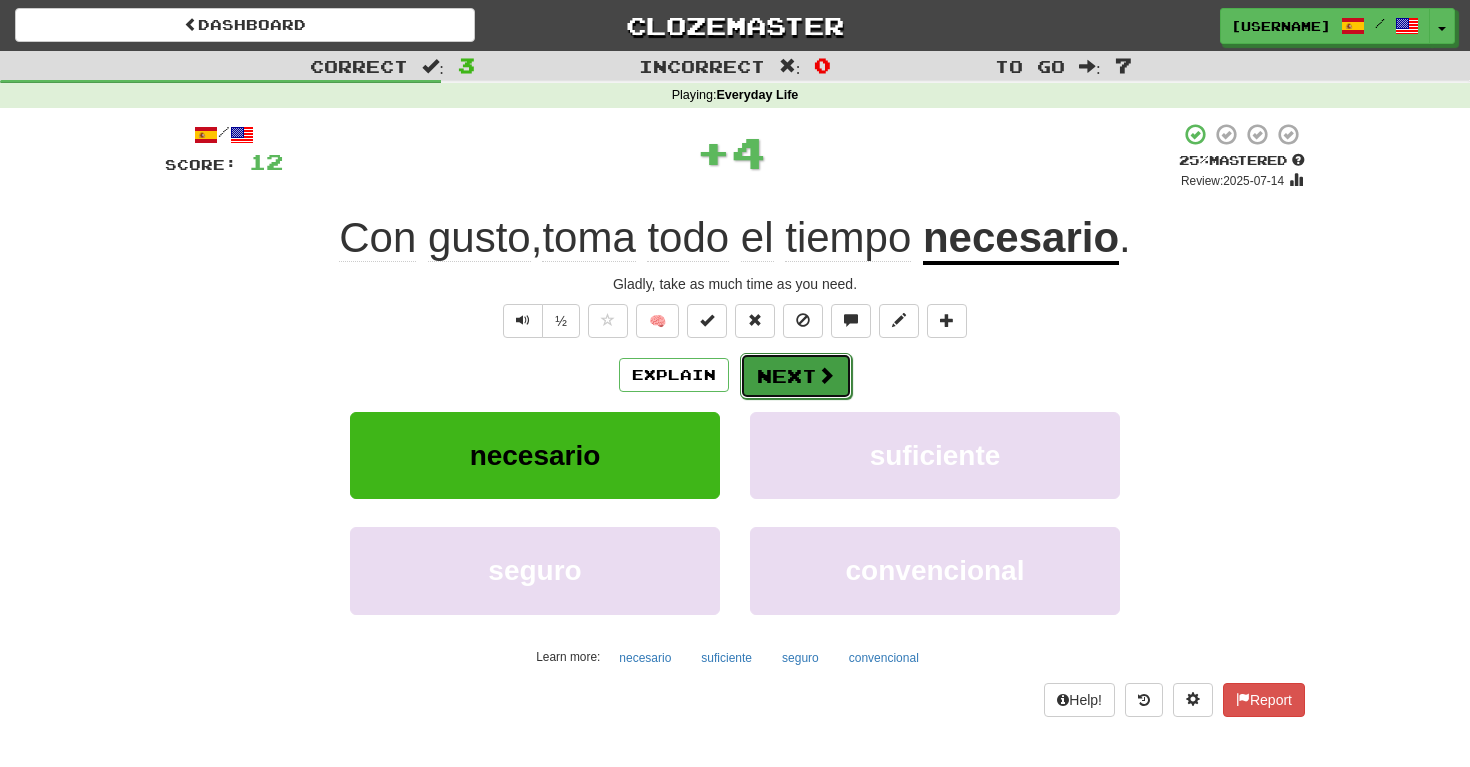 click on "Next" at bounding box center [796, 376] 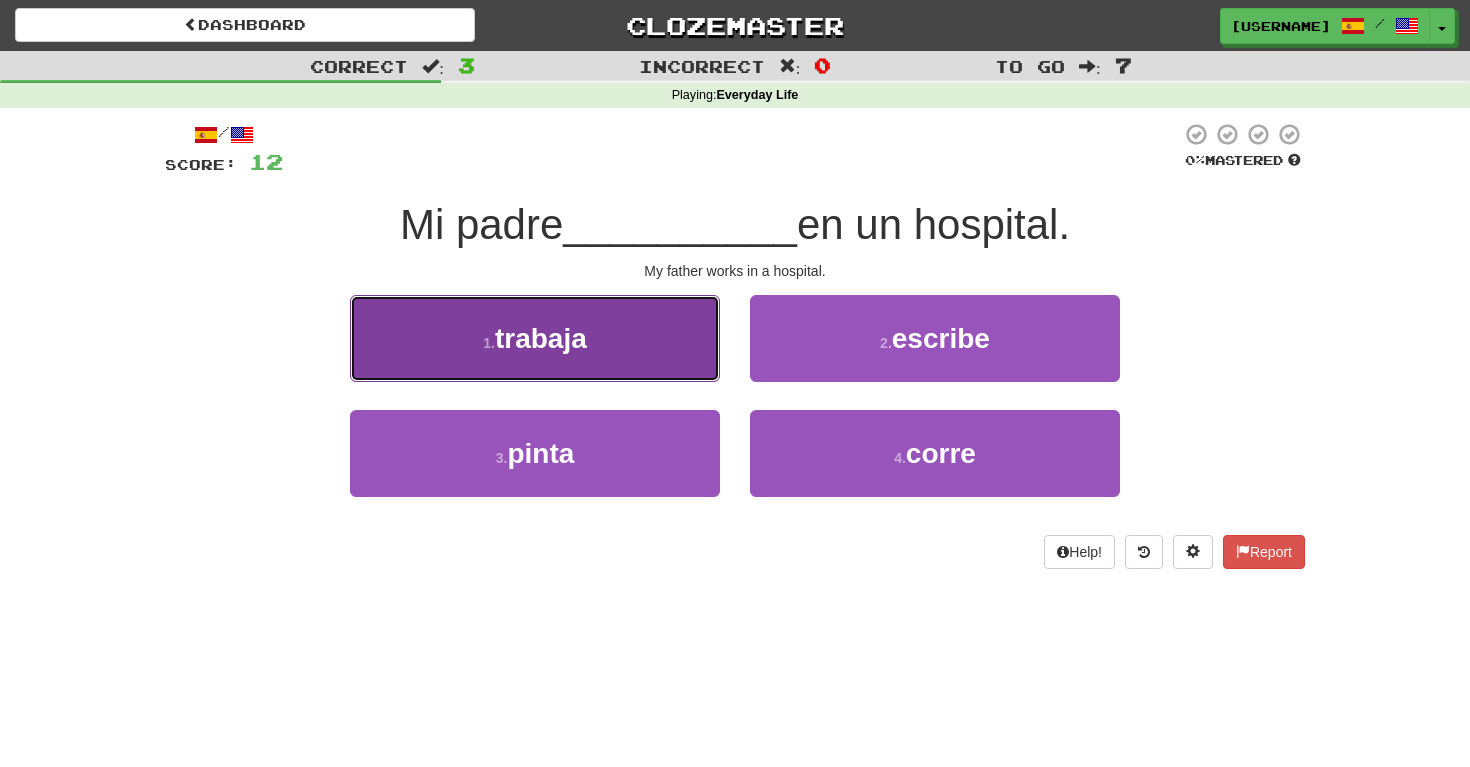 click on "1 .  trabaja" at bounding box center (535, 338) 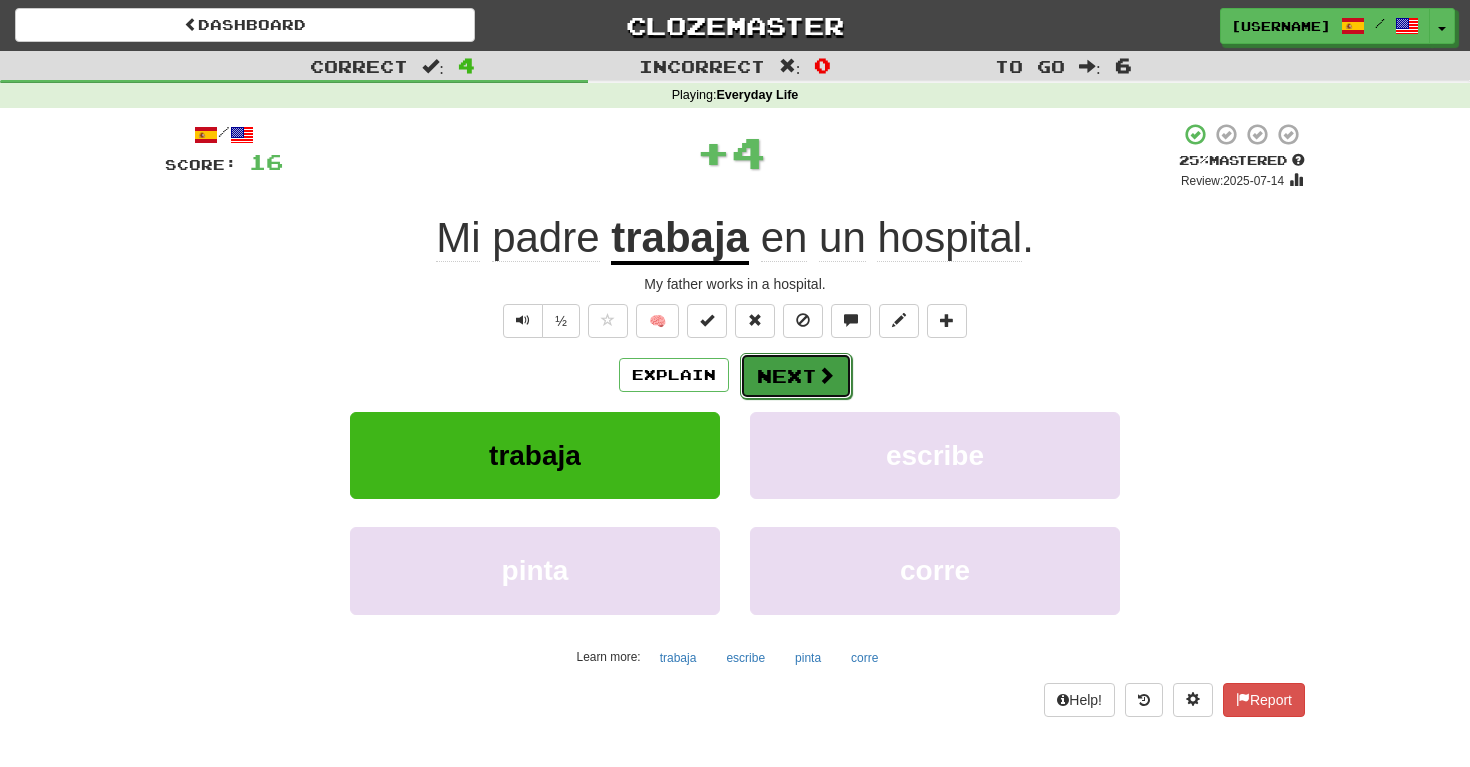 click on "Next" at bounding box center [796, 376] 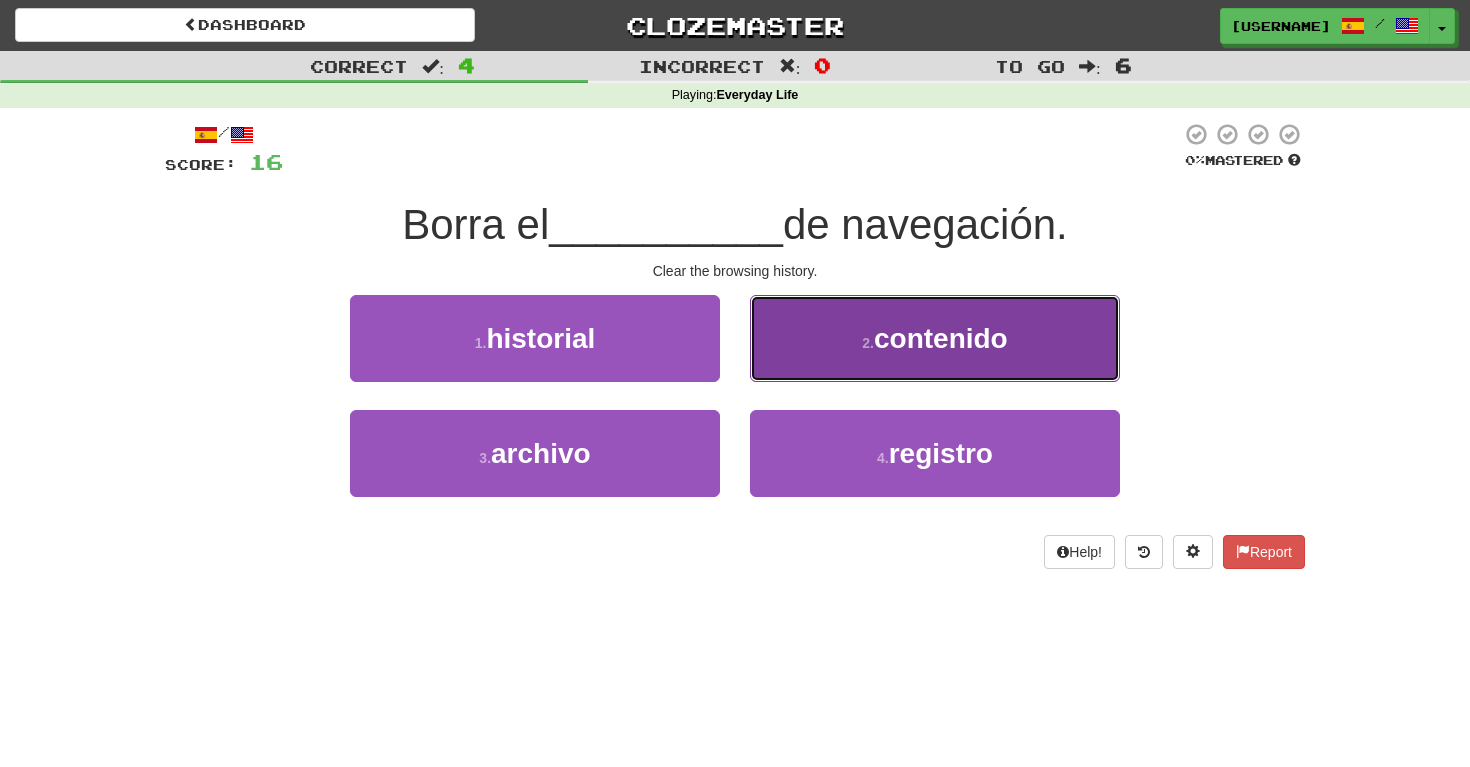 click on "2 .  contenido" at bounding box center (935, 338) 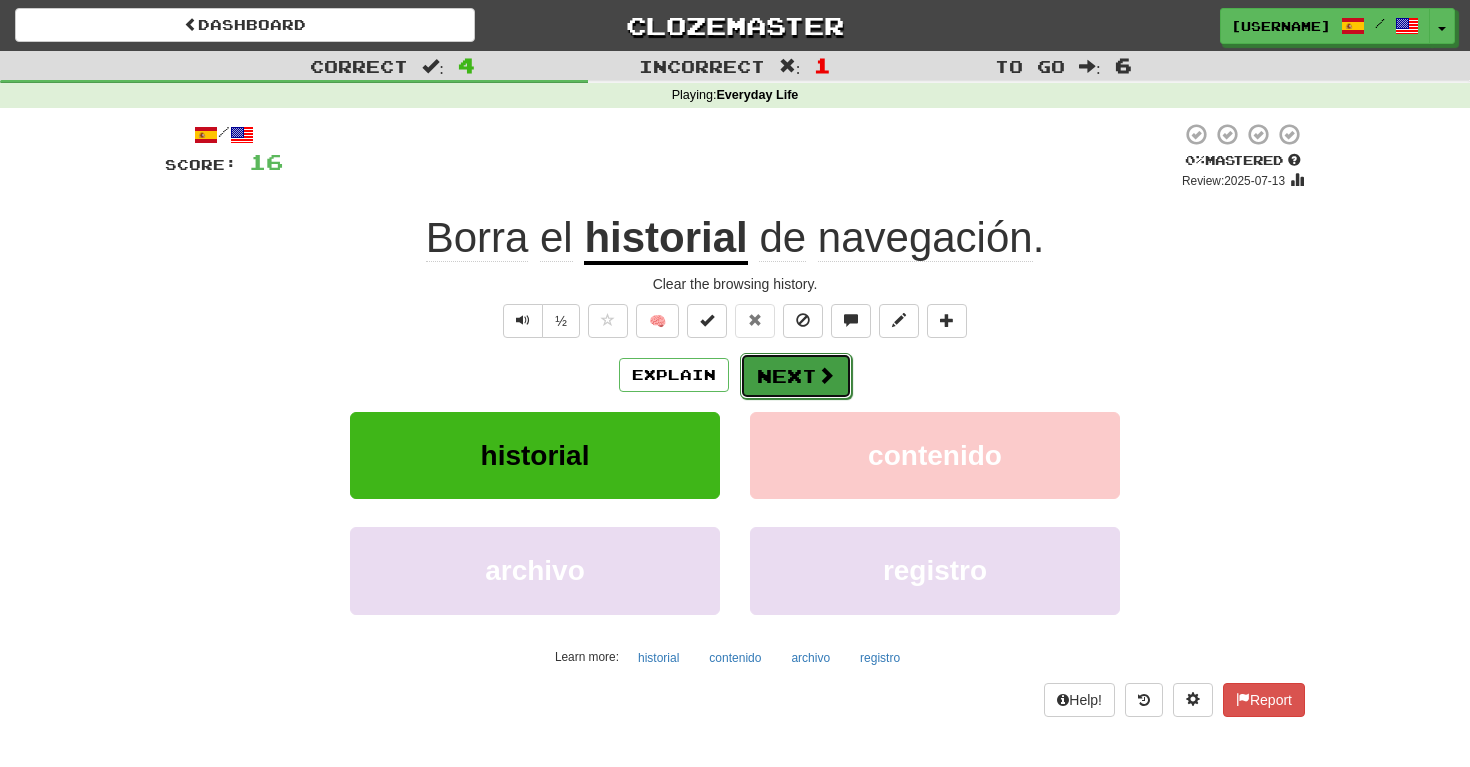 click on "Next" at bounding box center (796, 376) 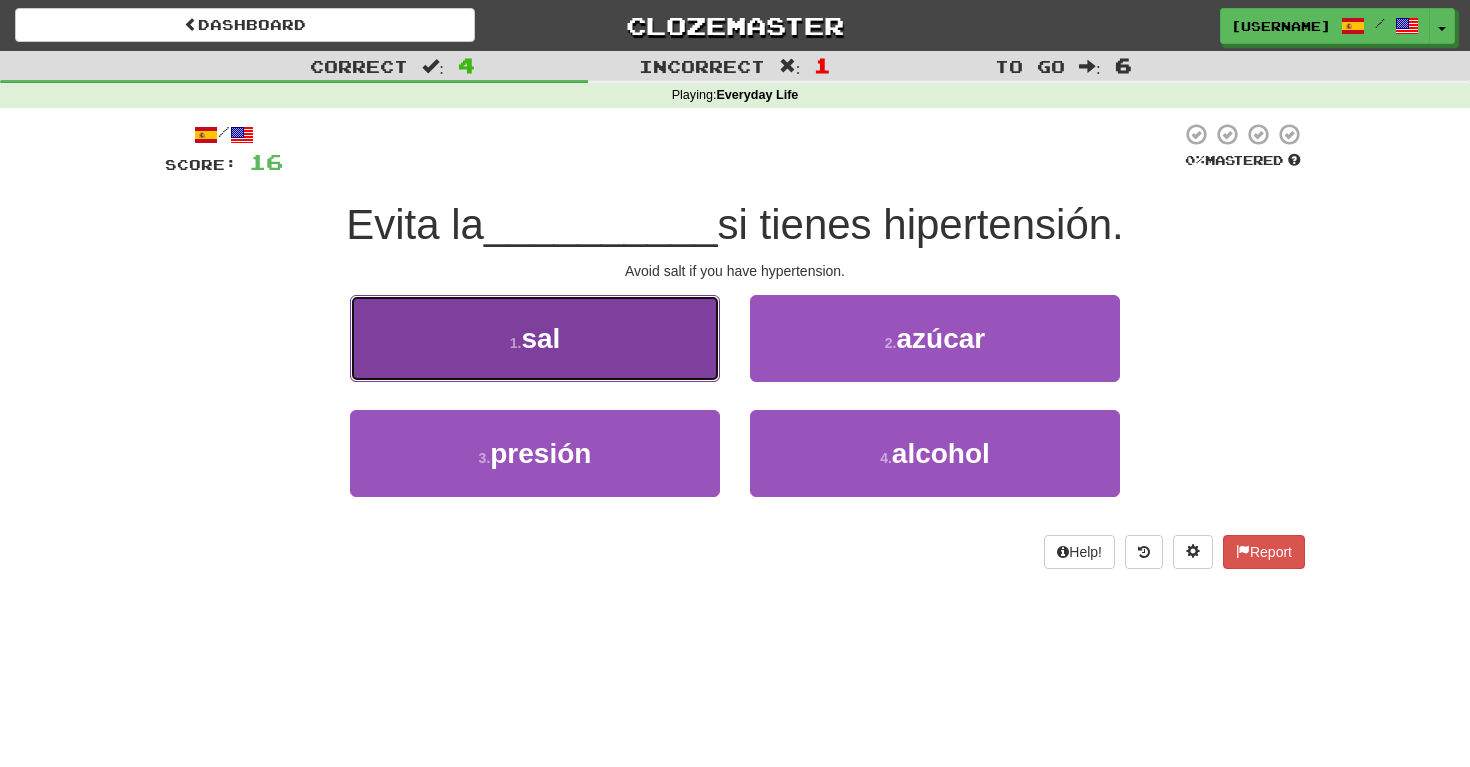click on "1 .  sal" at bounding box center [535, 338] 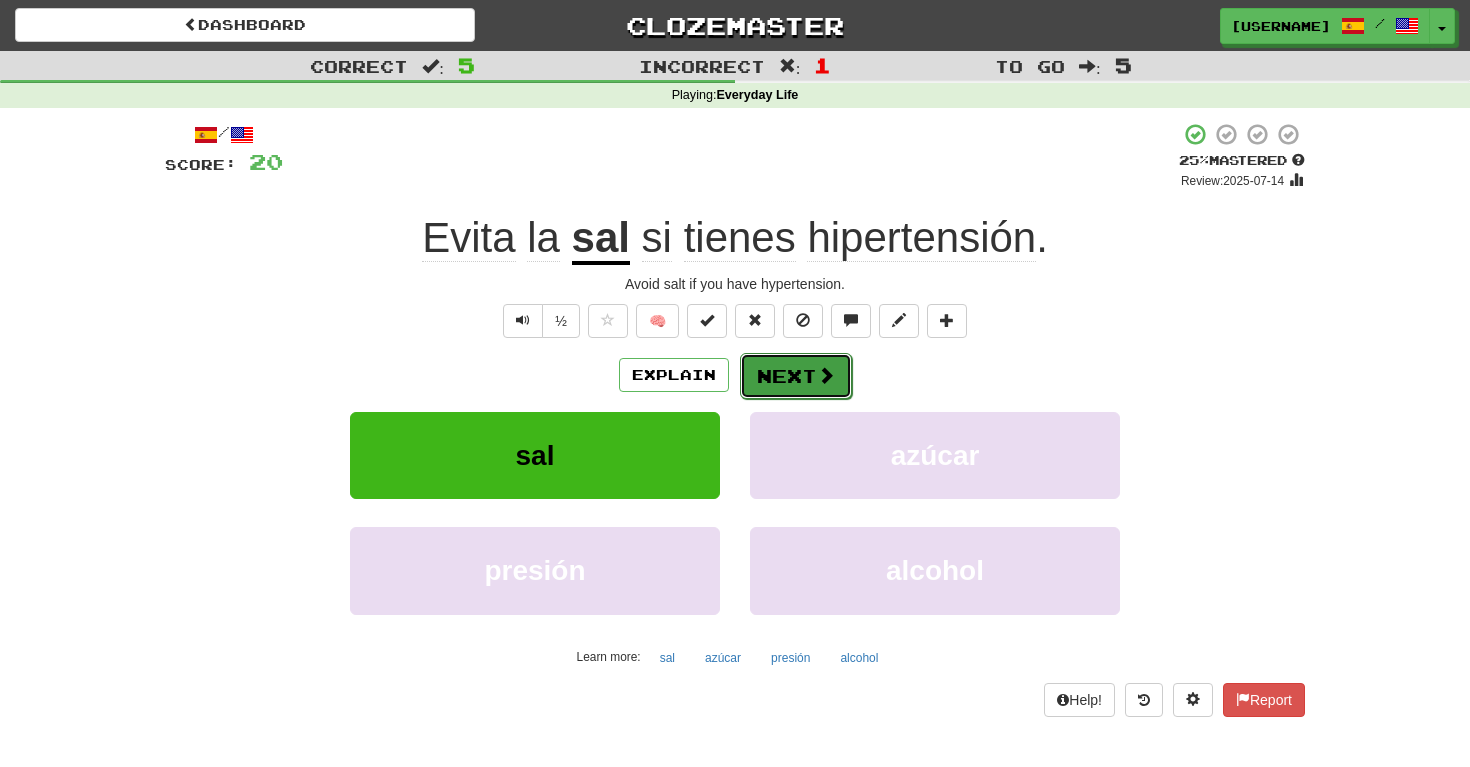 click on "Next" at bounding box center [796, 376] 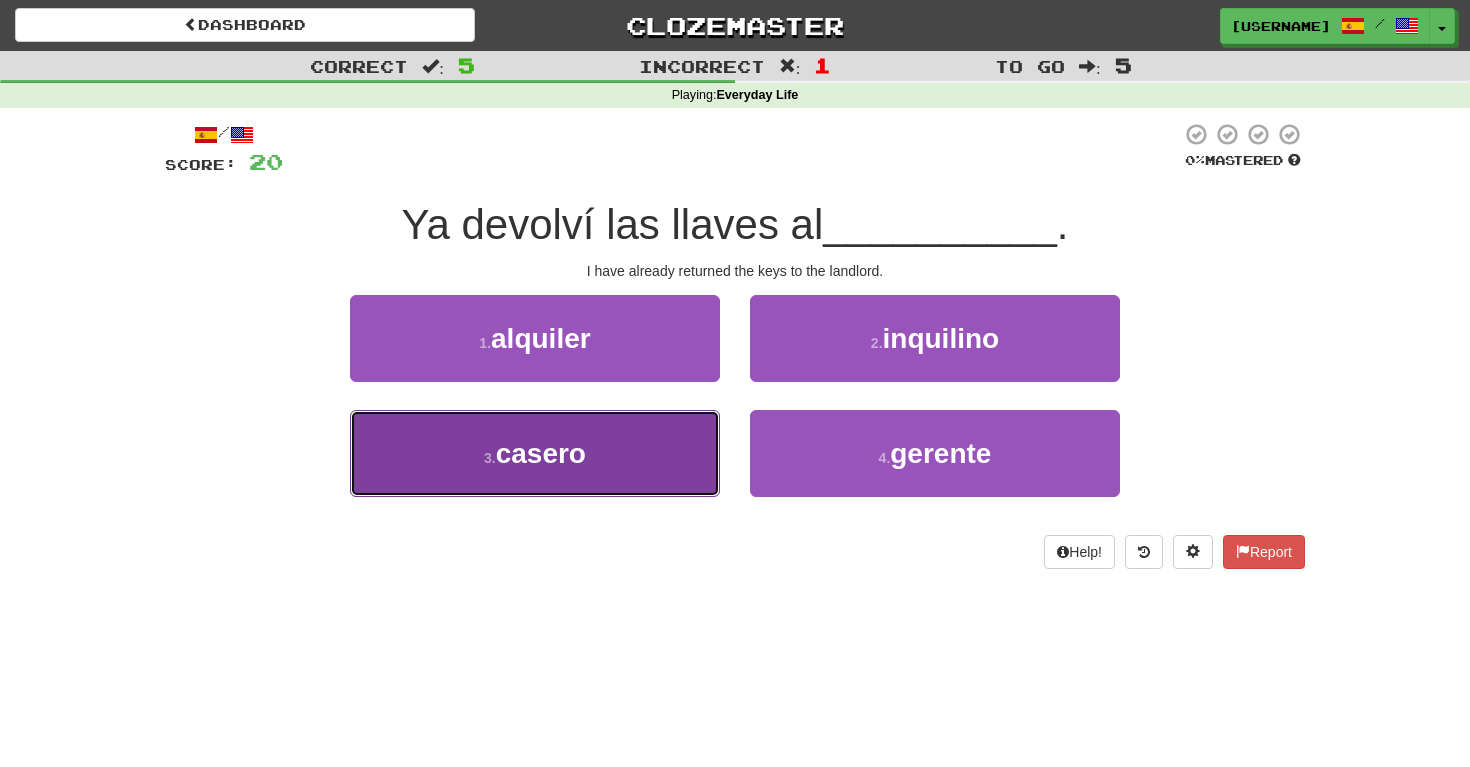 click on "3 .  casero" at bounding box center (535, 453) 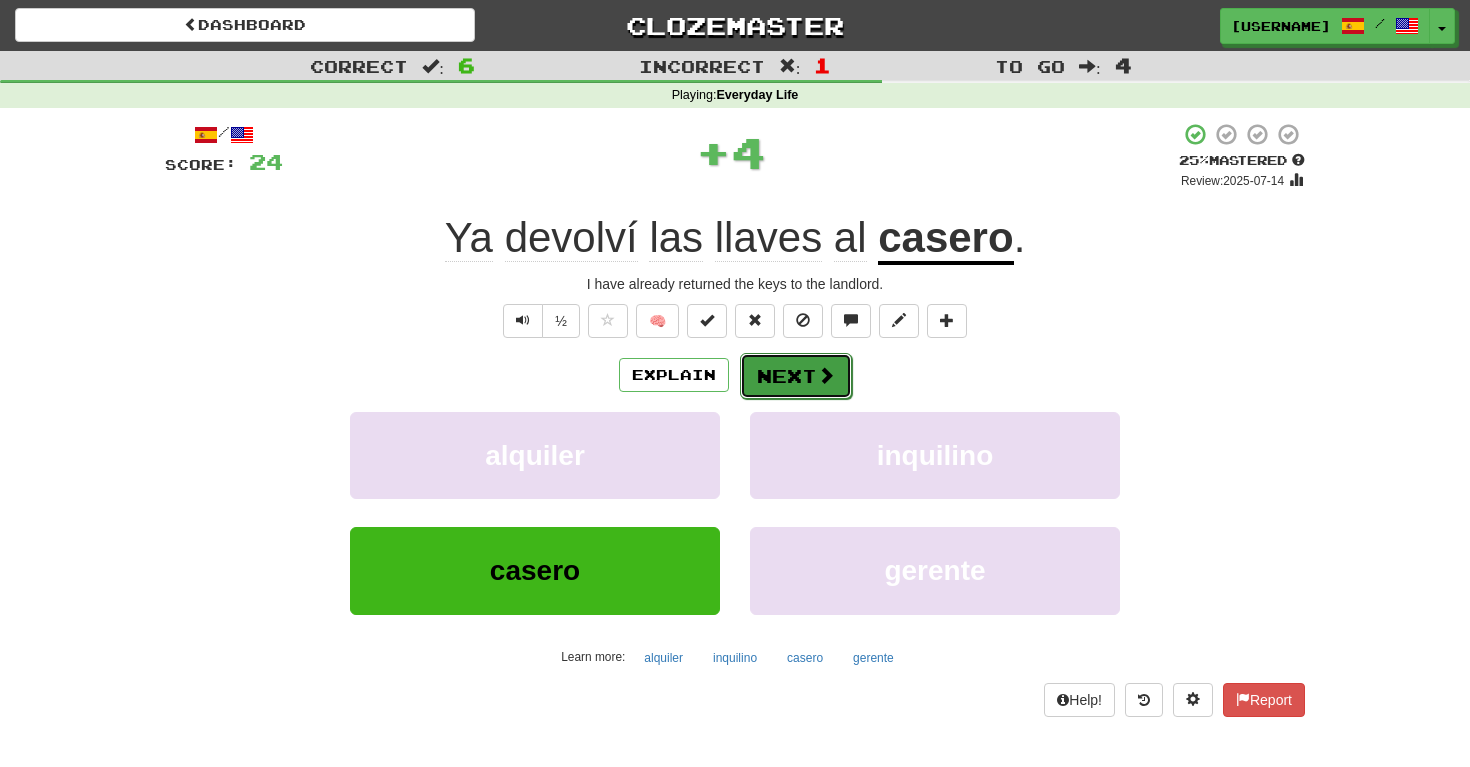 click on "Next" at bounding box center [796, 376] 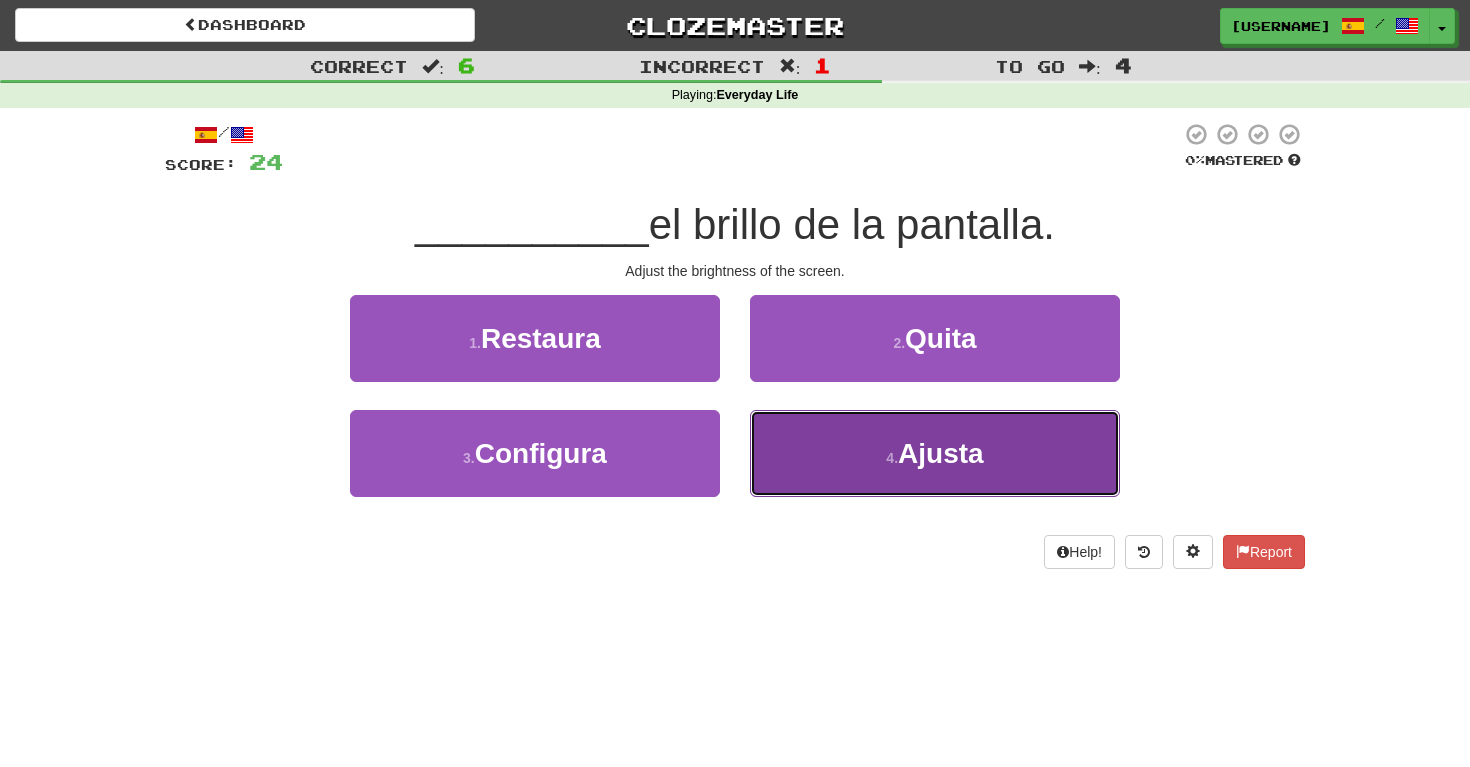 click on "4 .  Ajusta" at bounding box center (935, 453) 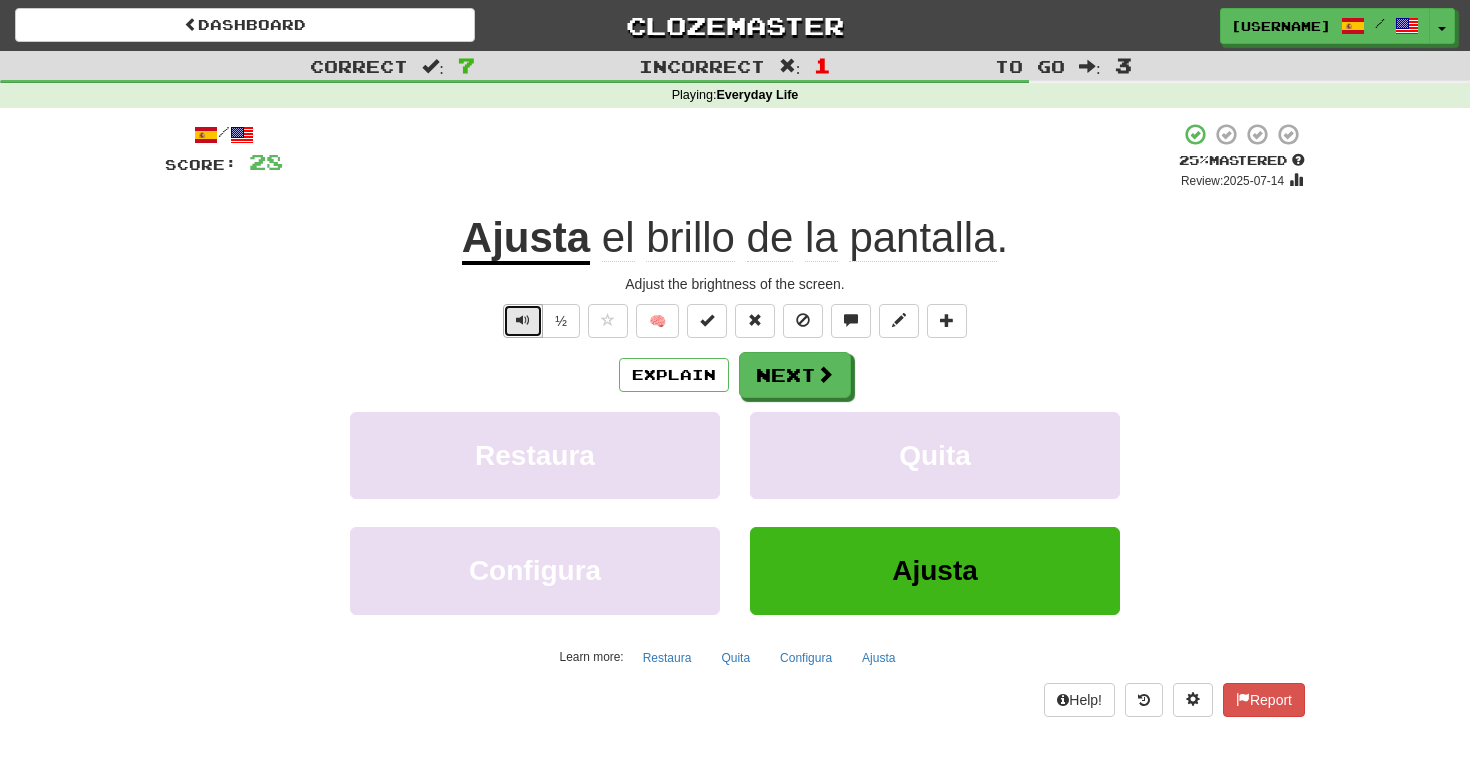 click at bounding box center (523, 320) 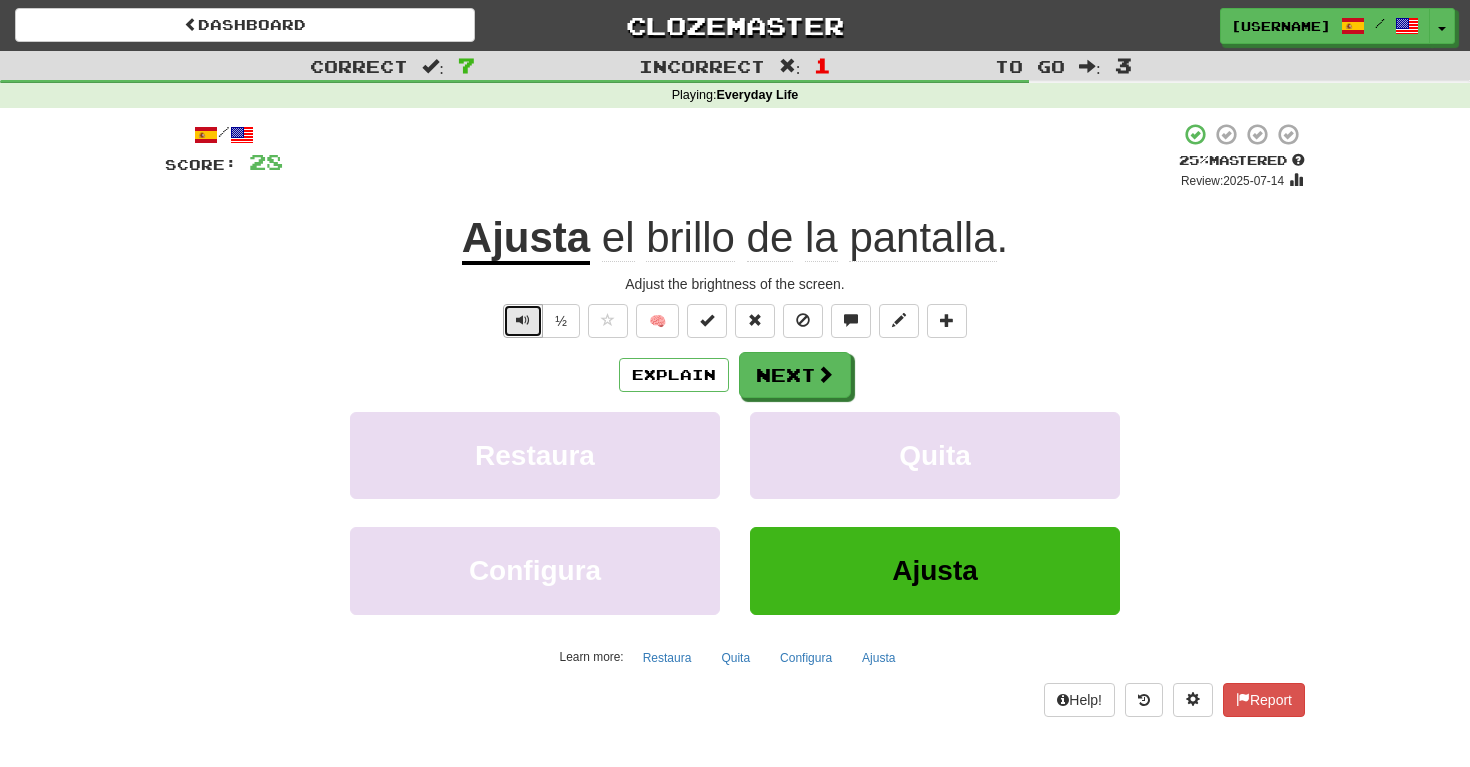 click at bounding box center (523, 320) 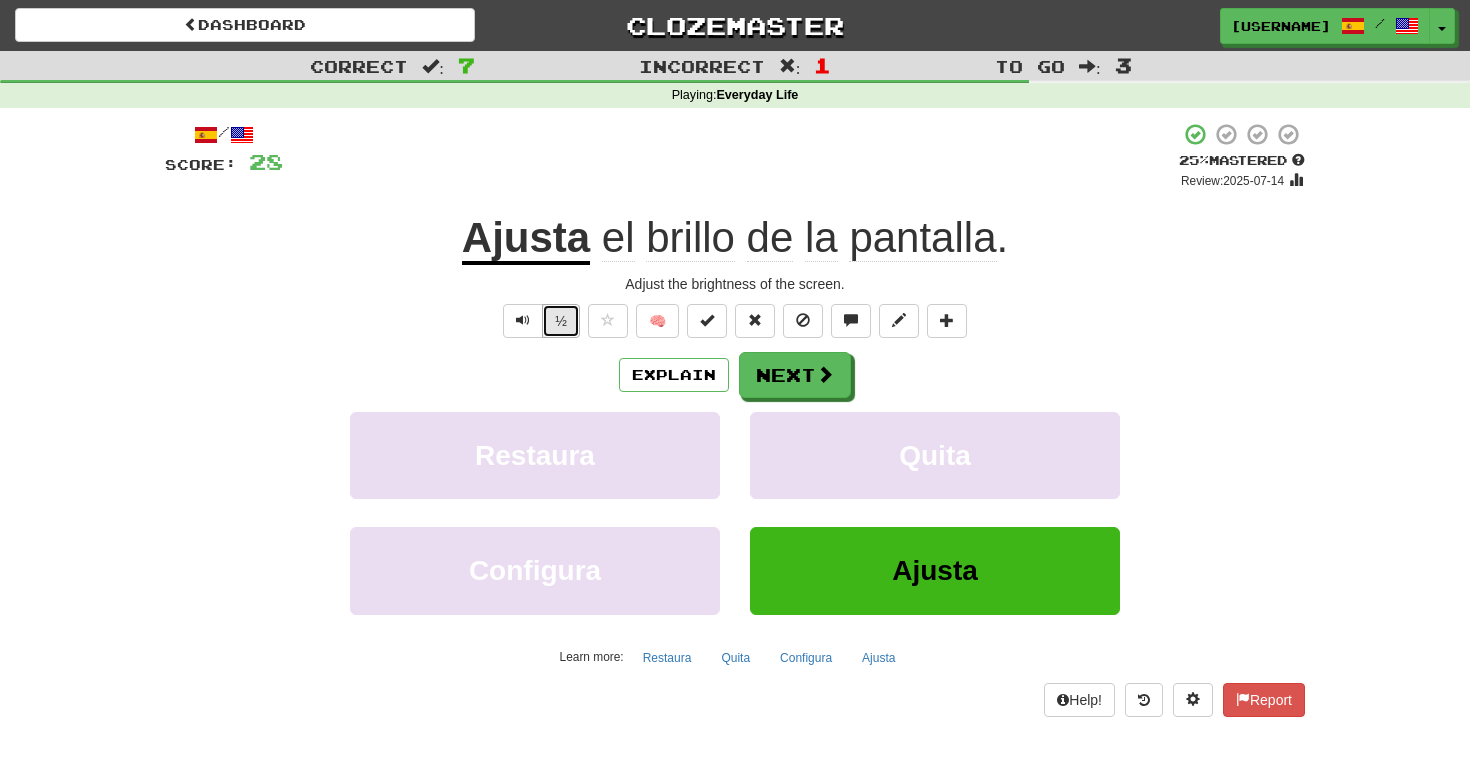 click on "½" at bounding box center (561, 321) 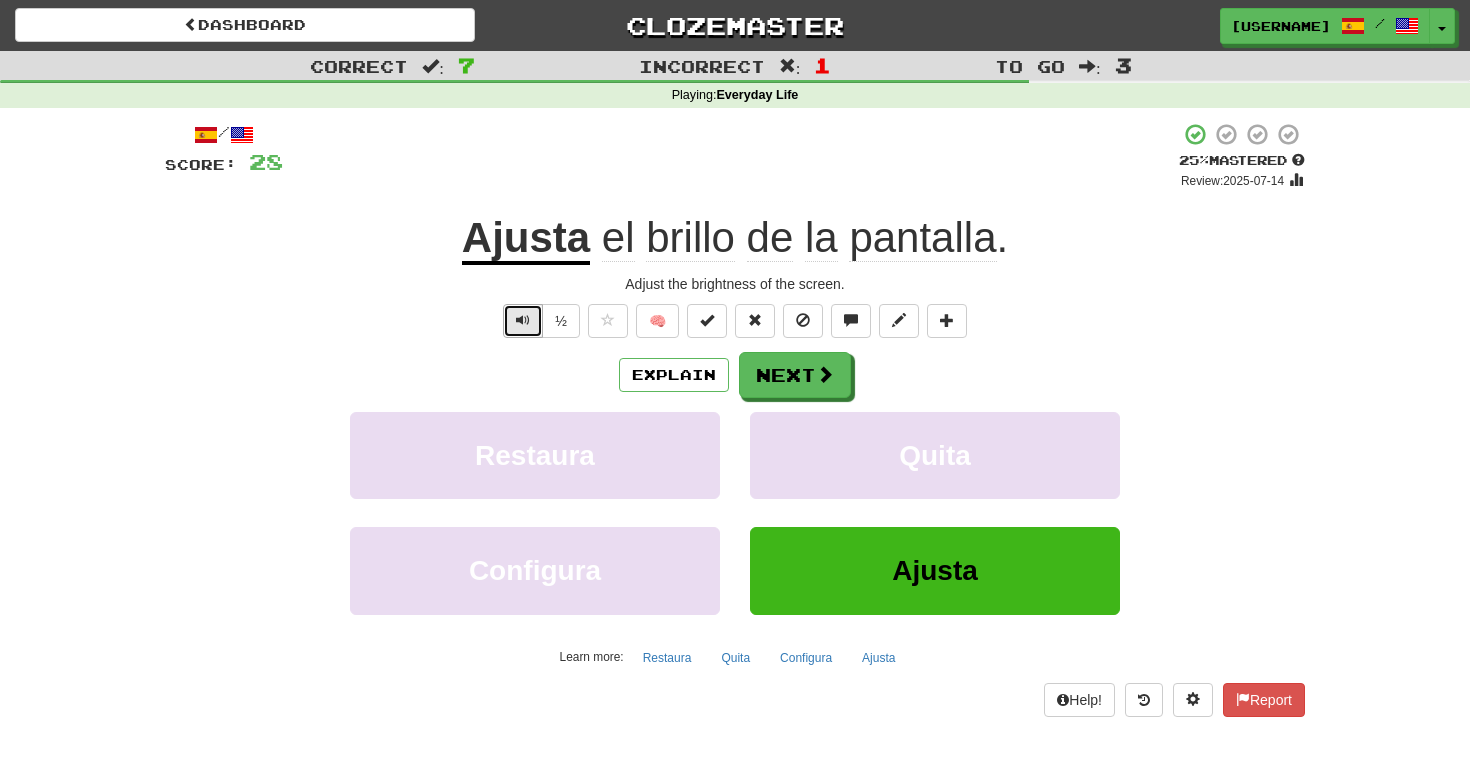 click at bounding box center [523, 321] 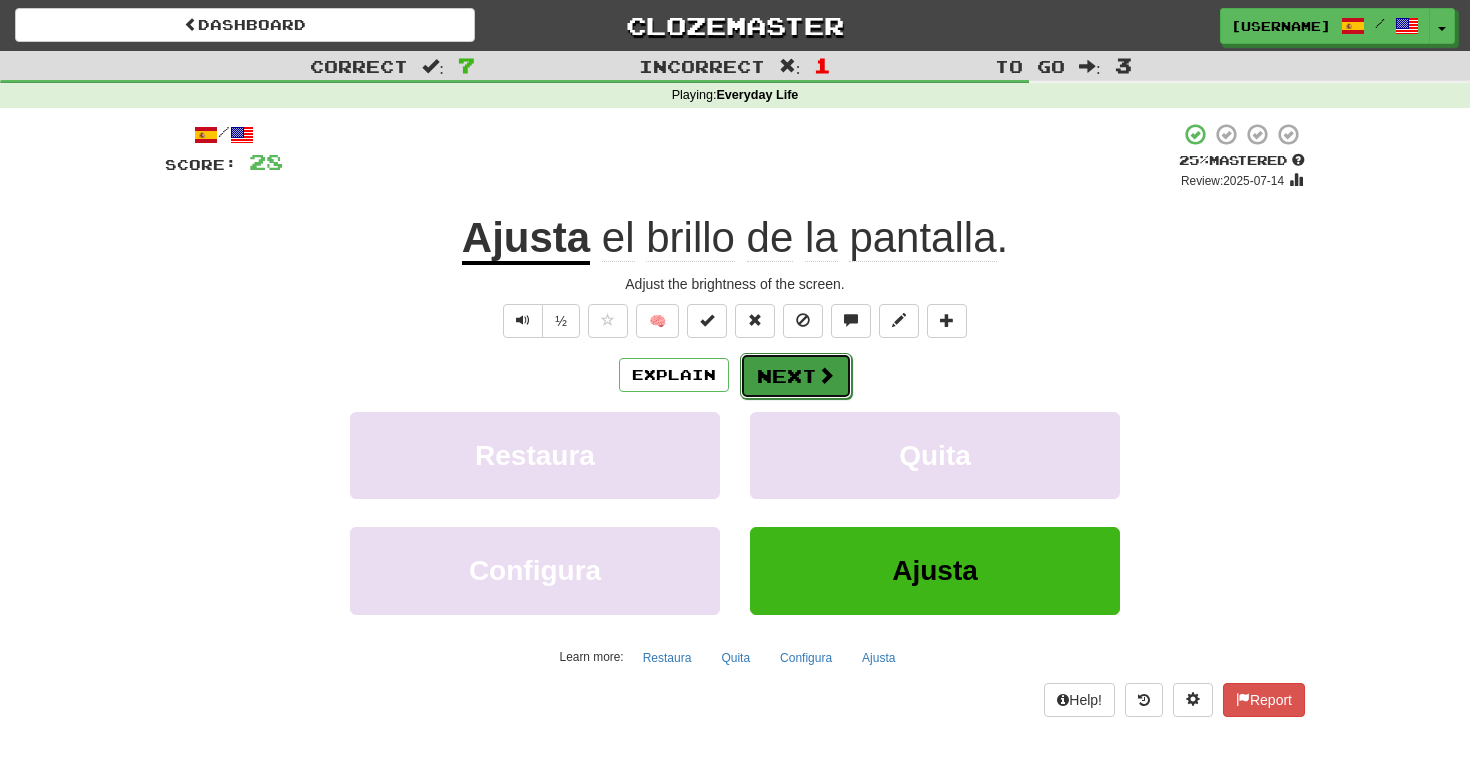 click on "Next" at bounding box center [796, 376] 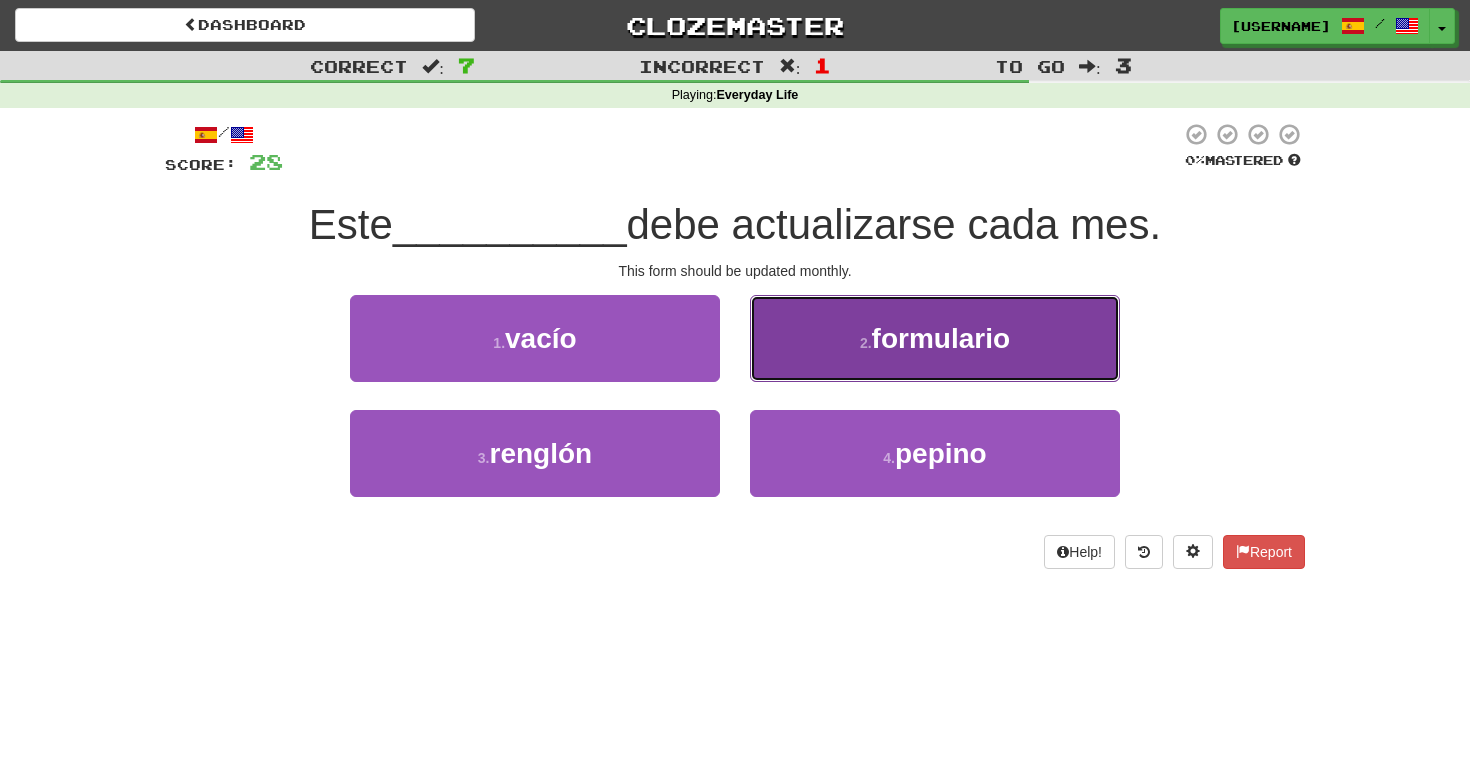 click on "formulario" at bounding box center [941, 338] 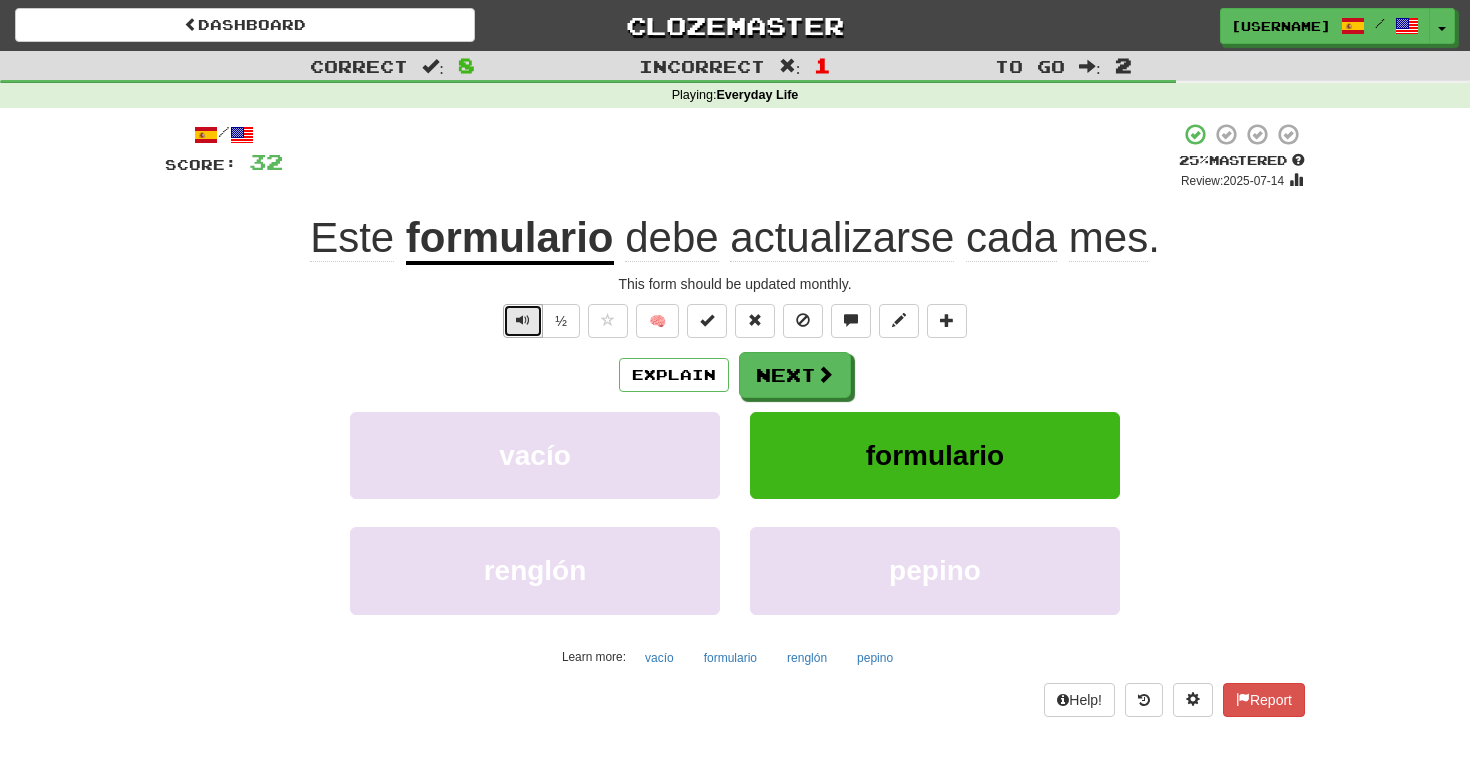 click at bounding box center [523, 320] 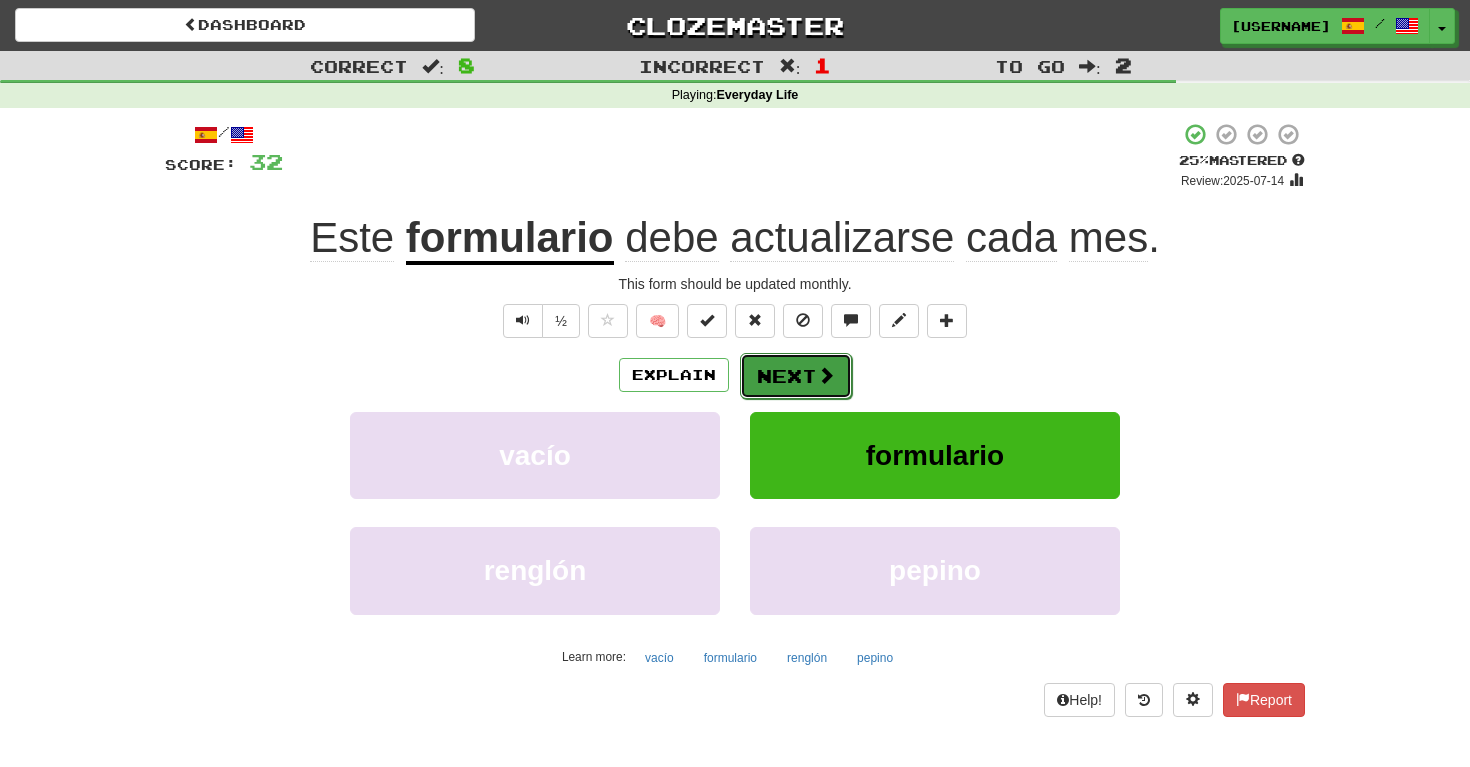 click on "Next" at bounding box center (796, 376) 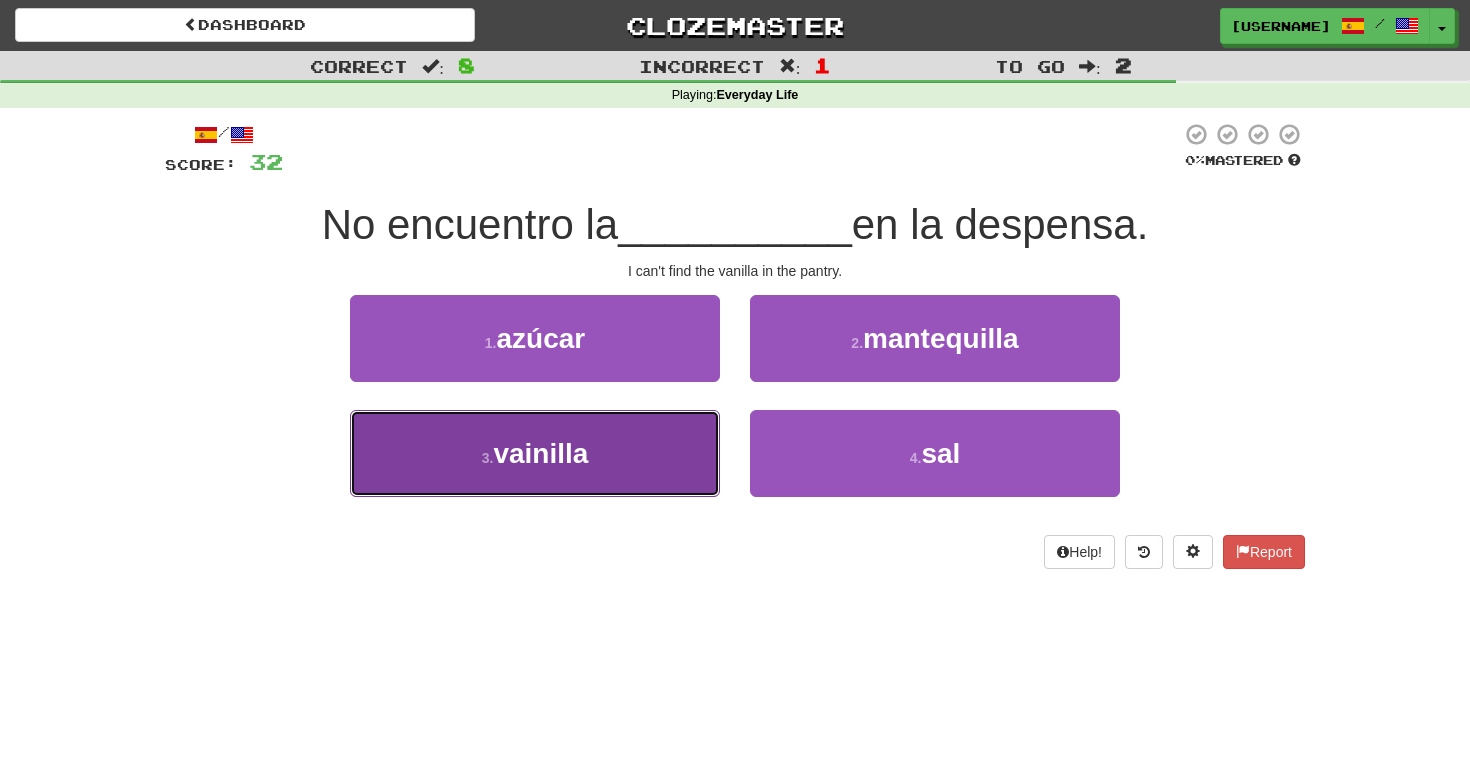 click on "vainilla" at bounding box center (540, 453) 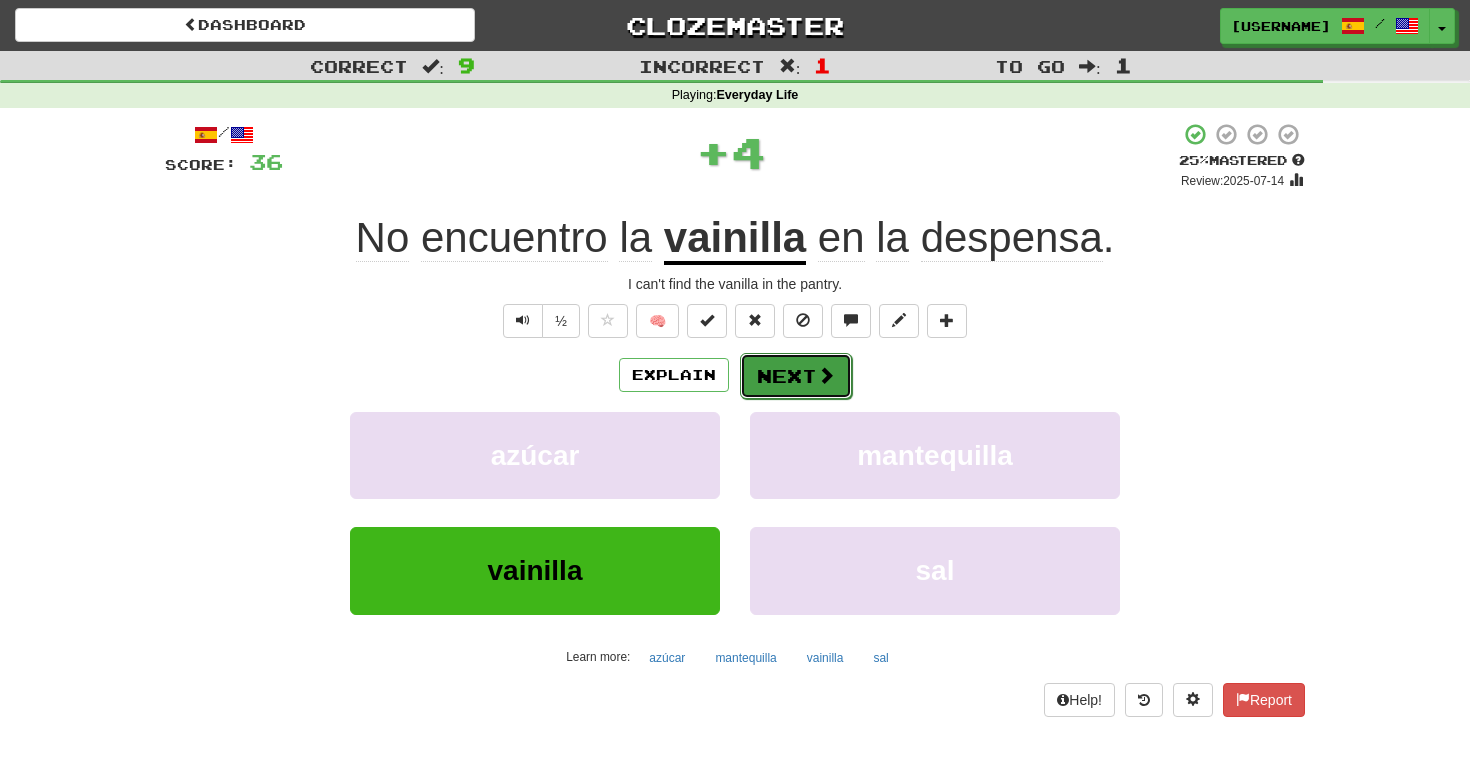 click on "Next" at bounding box center [796, 376] 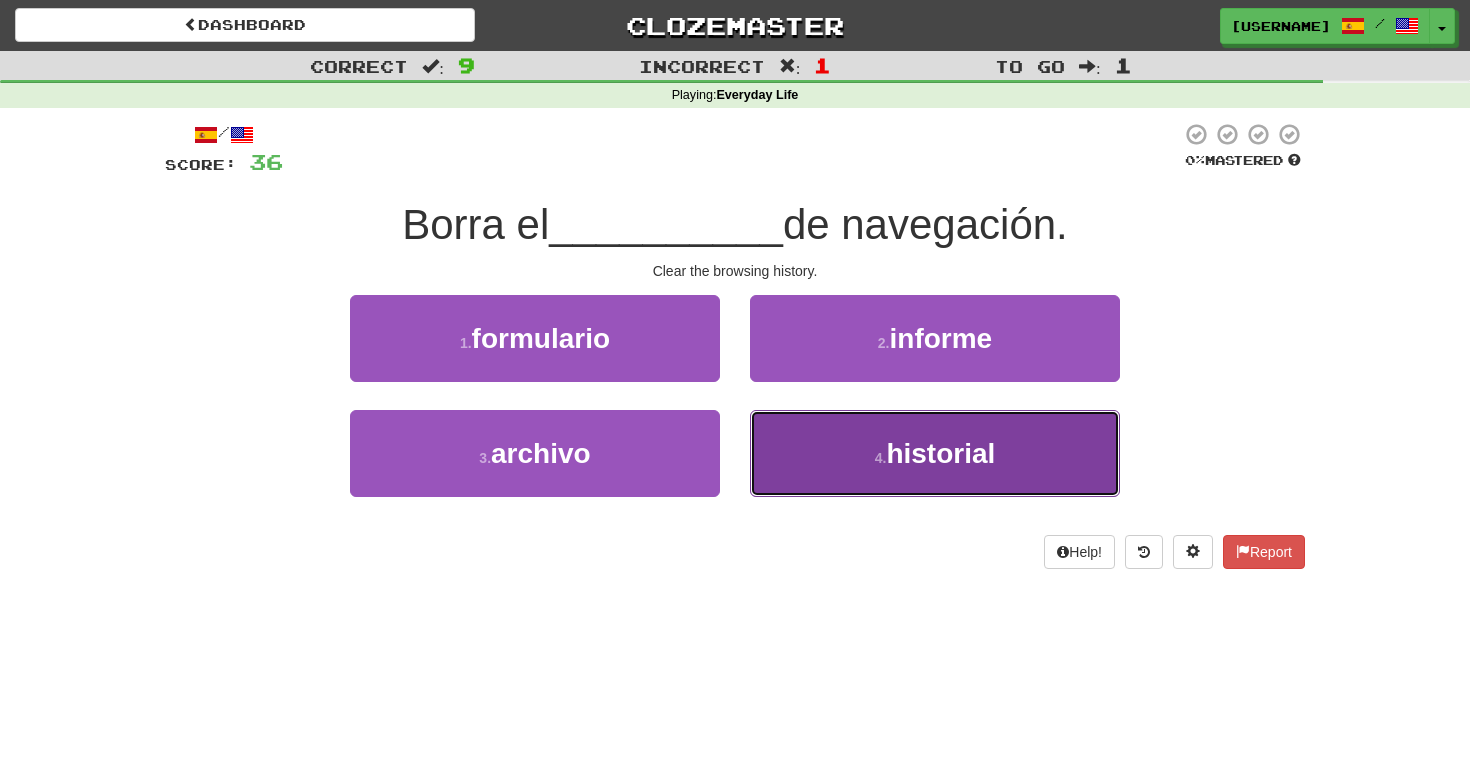 click on "4 ." at bounding box center [881, 458] 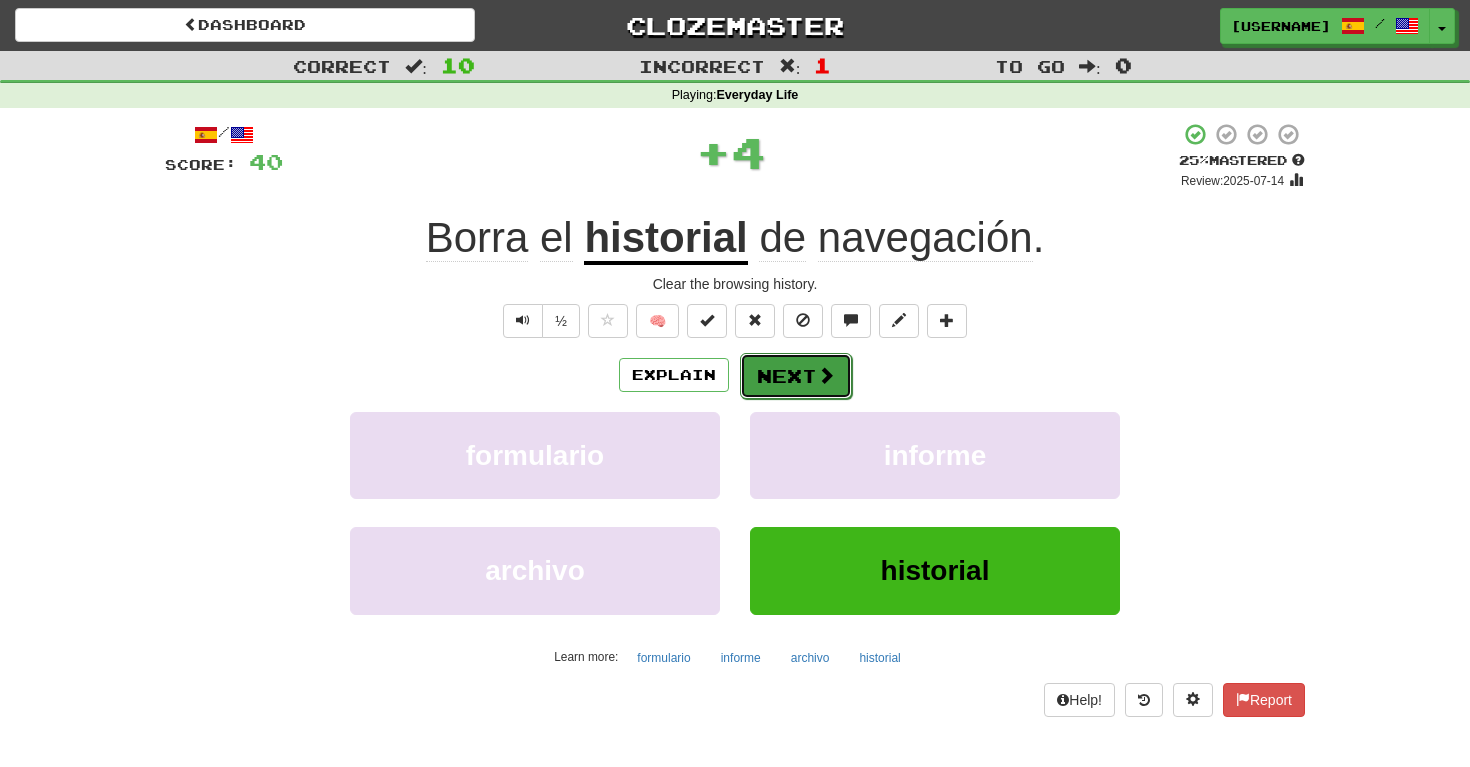 click on "Next" at bounding box center [796, 376] 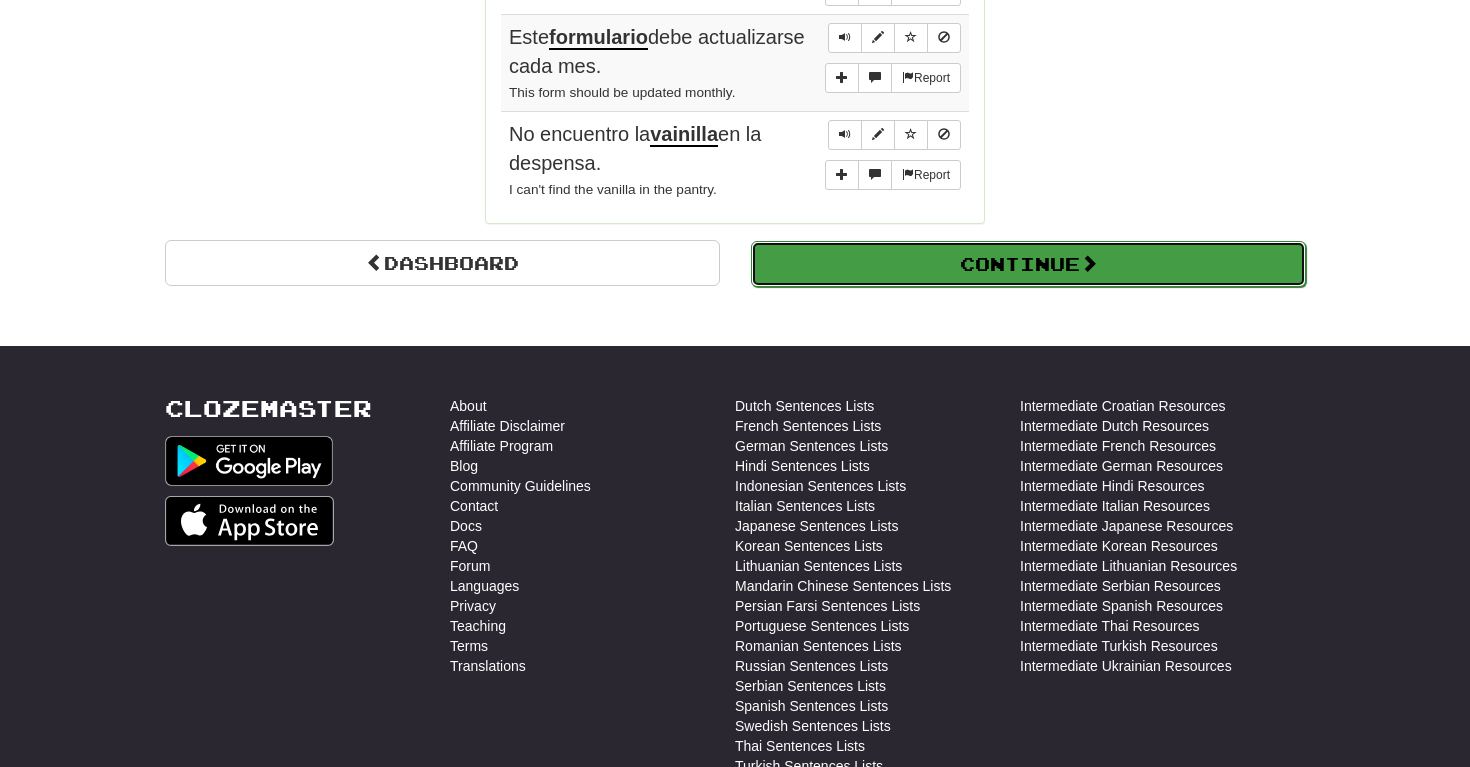 click on "Continue" at bounding box center (1028, 264) 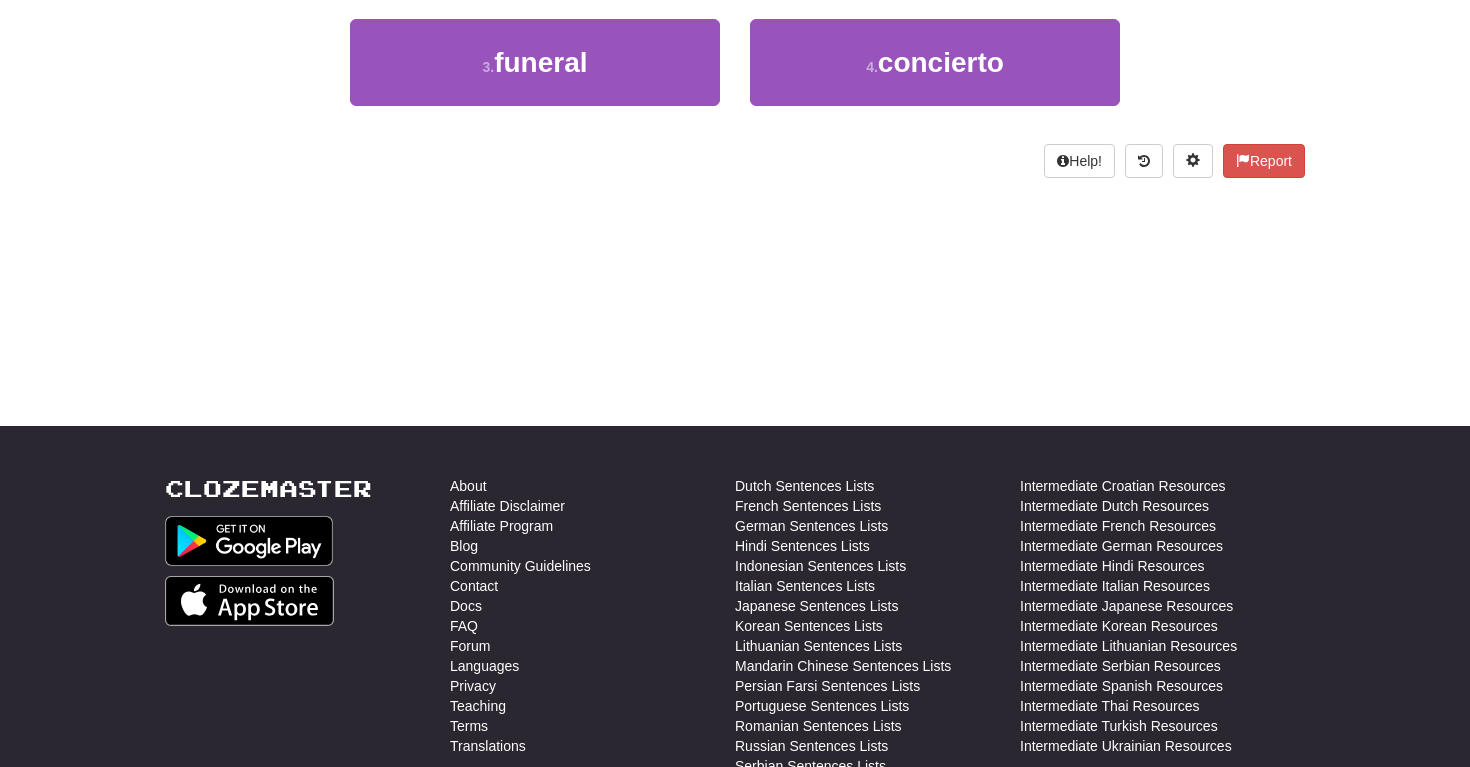 scroll, scrollTop: 0, scrollLeft: 0, axis: both 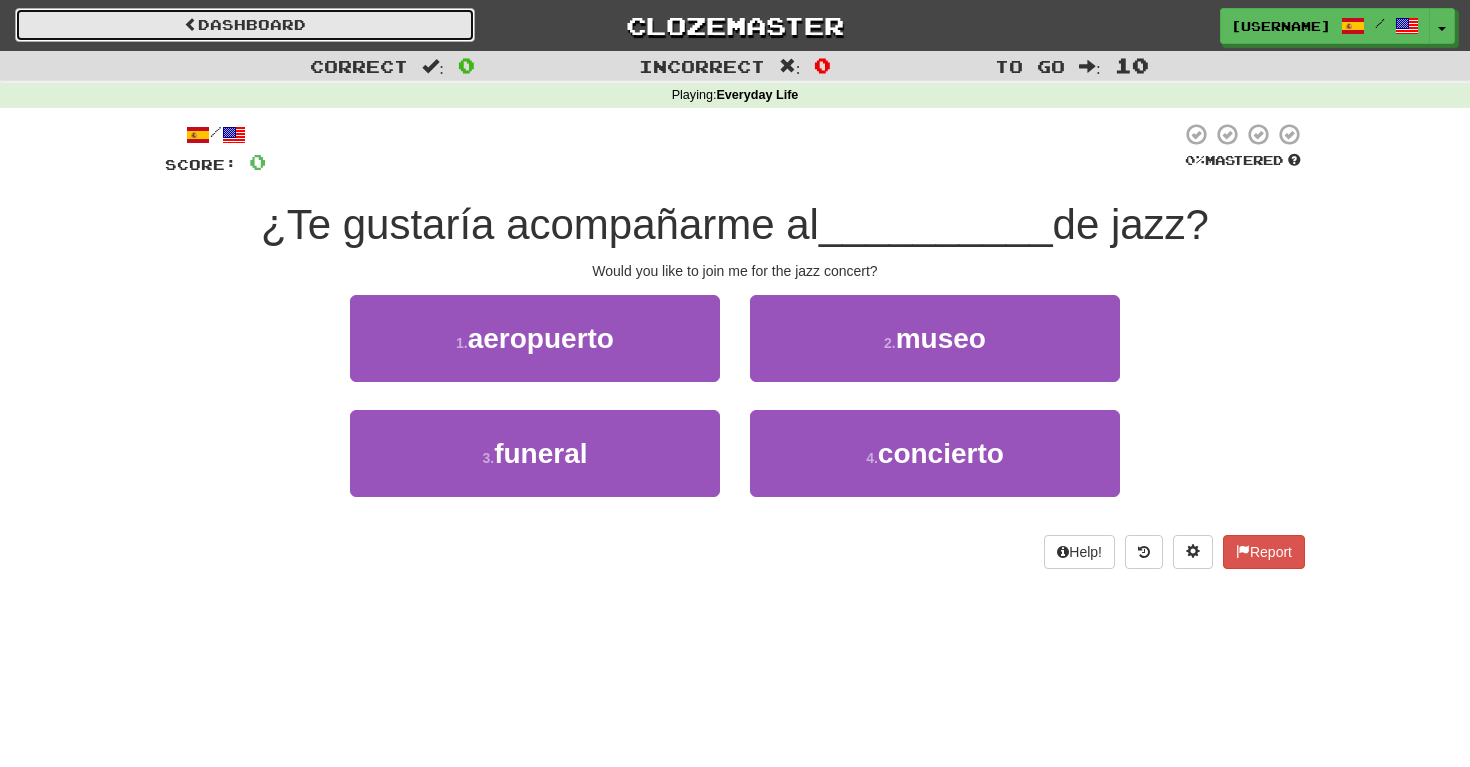 click on "Dashboard" at bounding box center [245, 25] 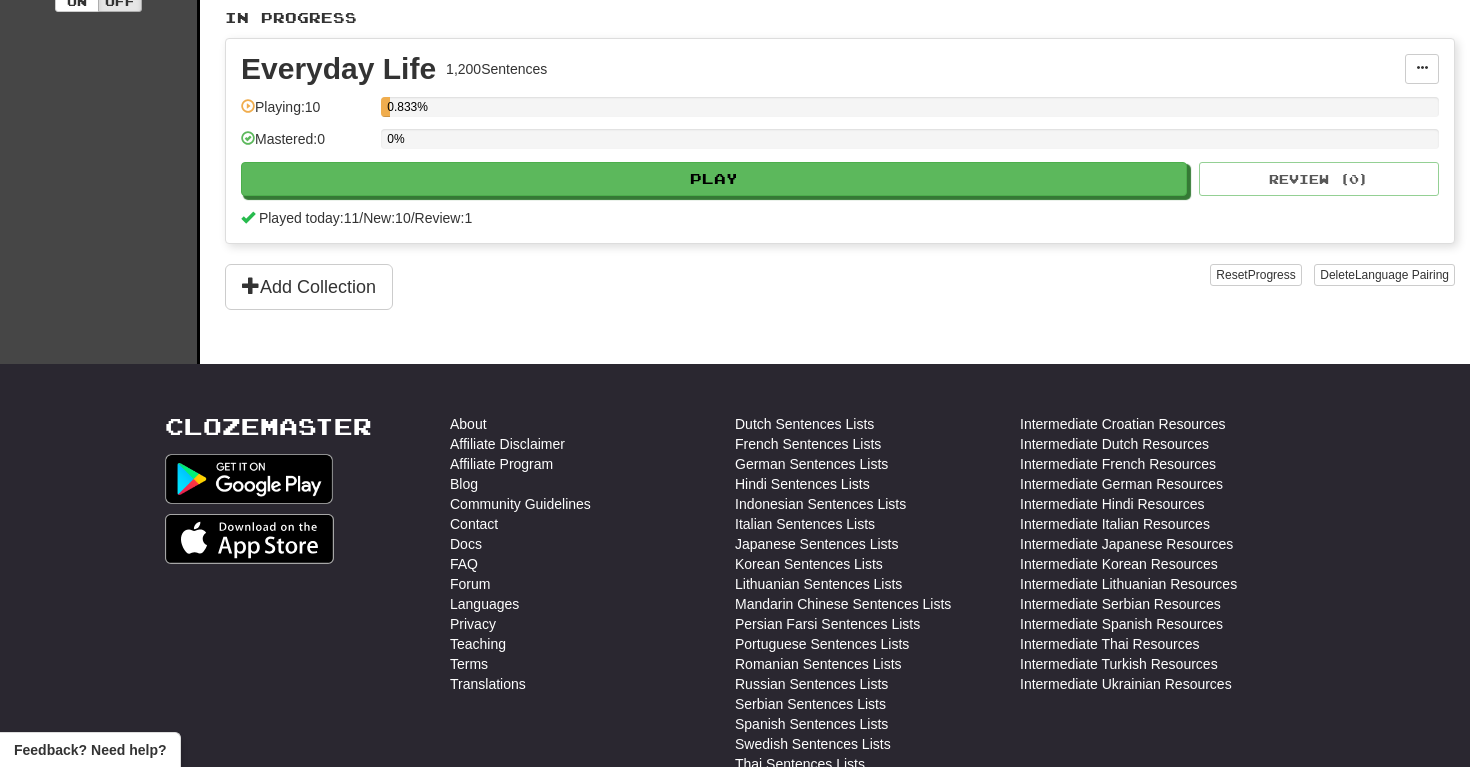 scroll, scrollTop: 0, scrollLeft: 0, axis: both 